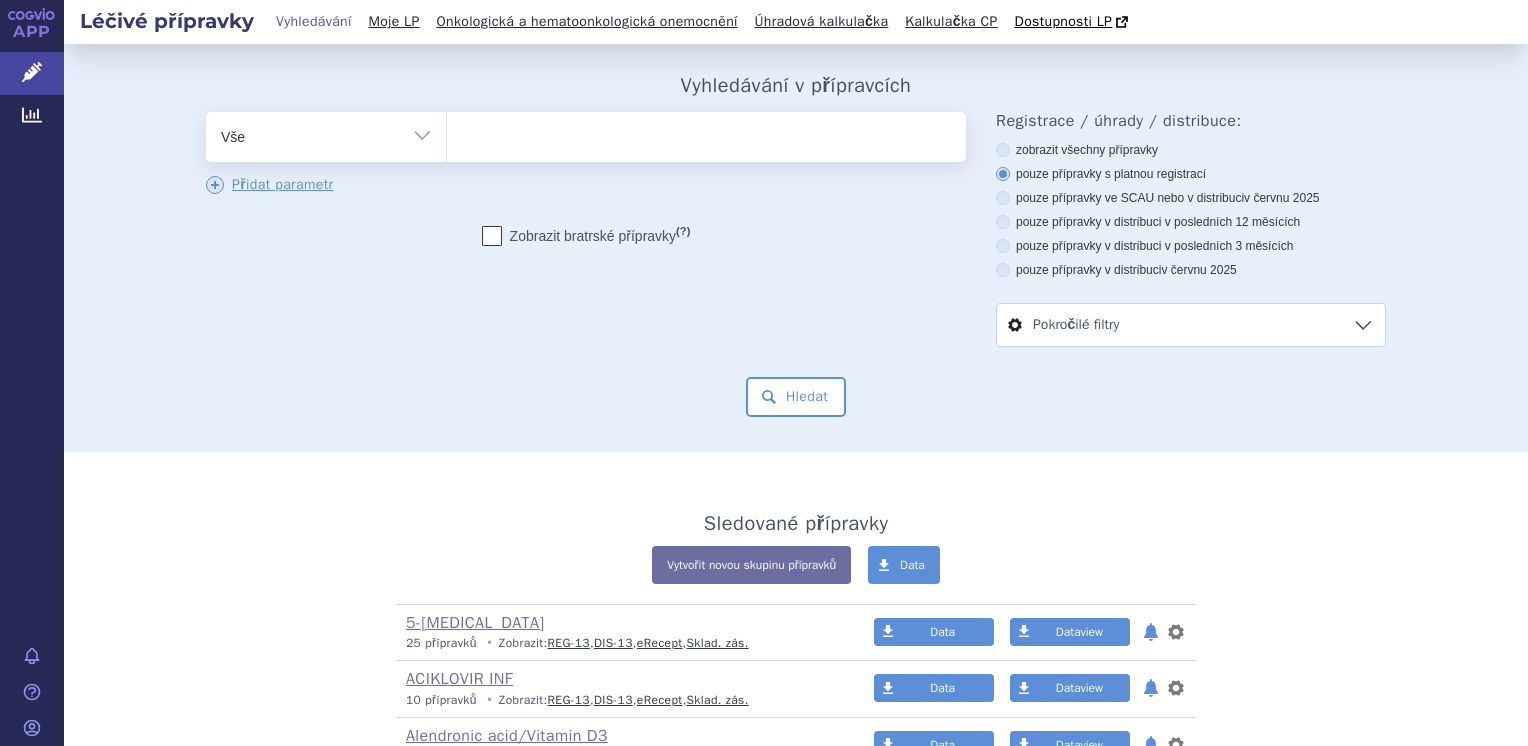 scroll, scrollTop: 0, scrollLeft: 0, axis: both 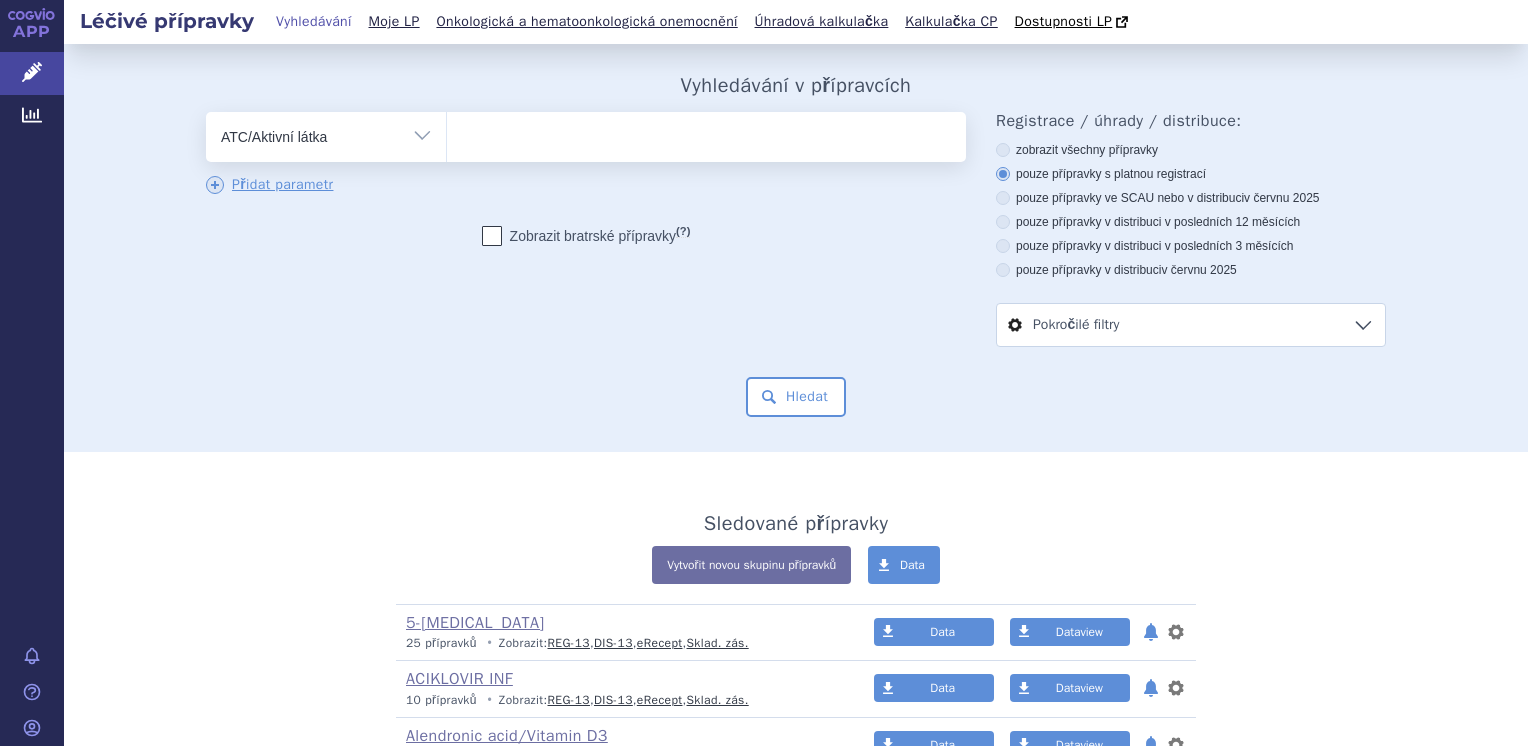 click on "Vše
Přípravek/SUKL kód
MAH
VPOIS
ATC/Aktivní látka
Léková forma
Síla" at bounding box center [326, 134] 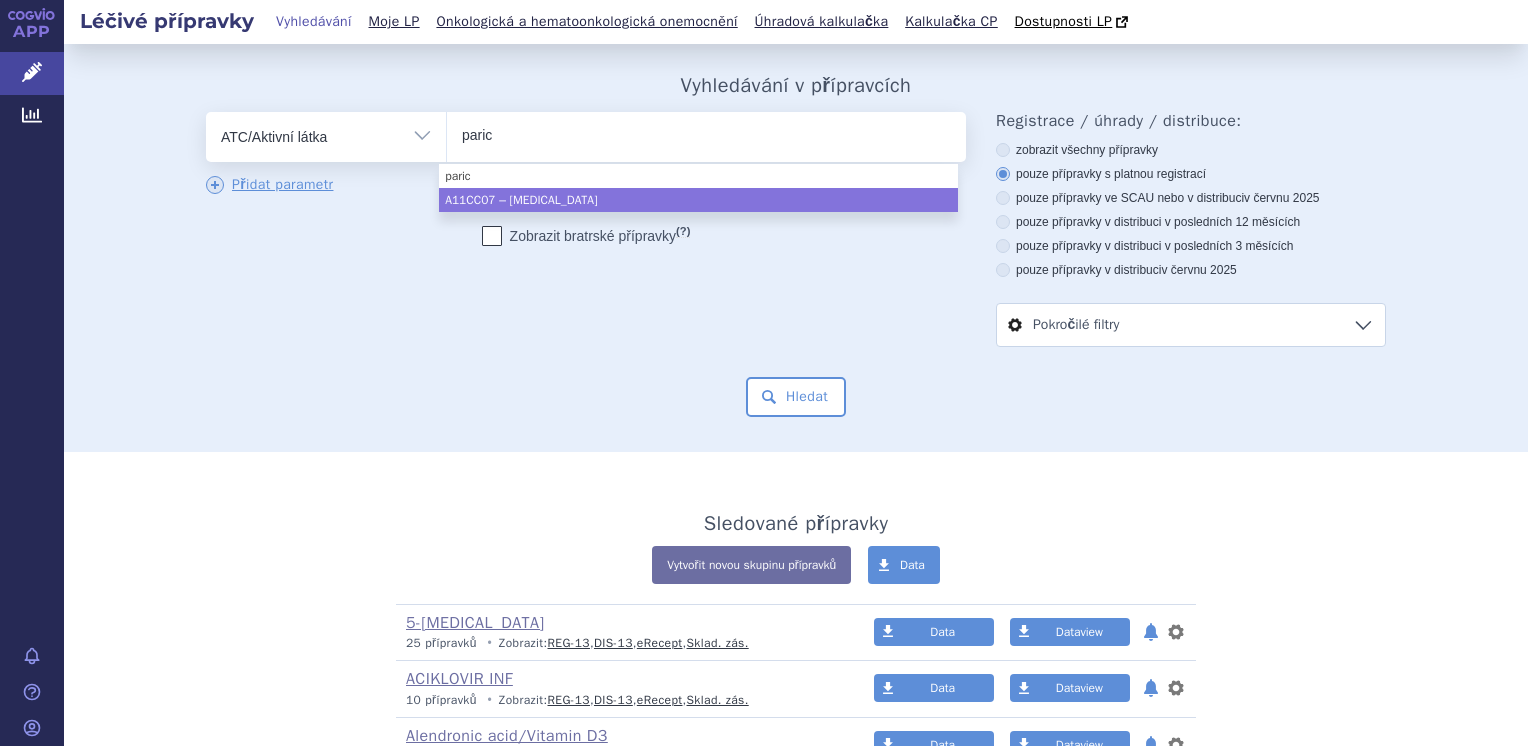type on "paric" 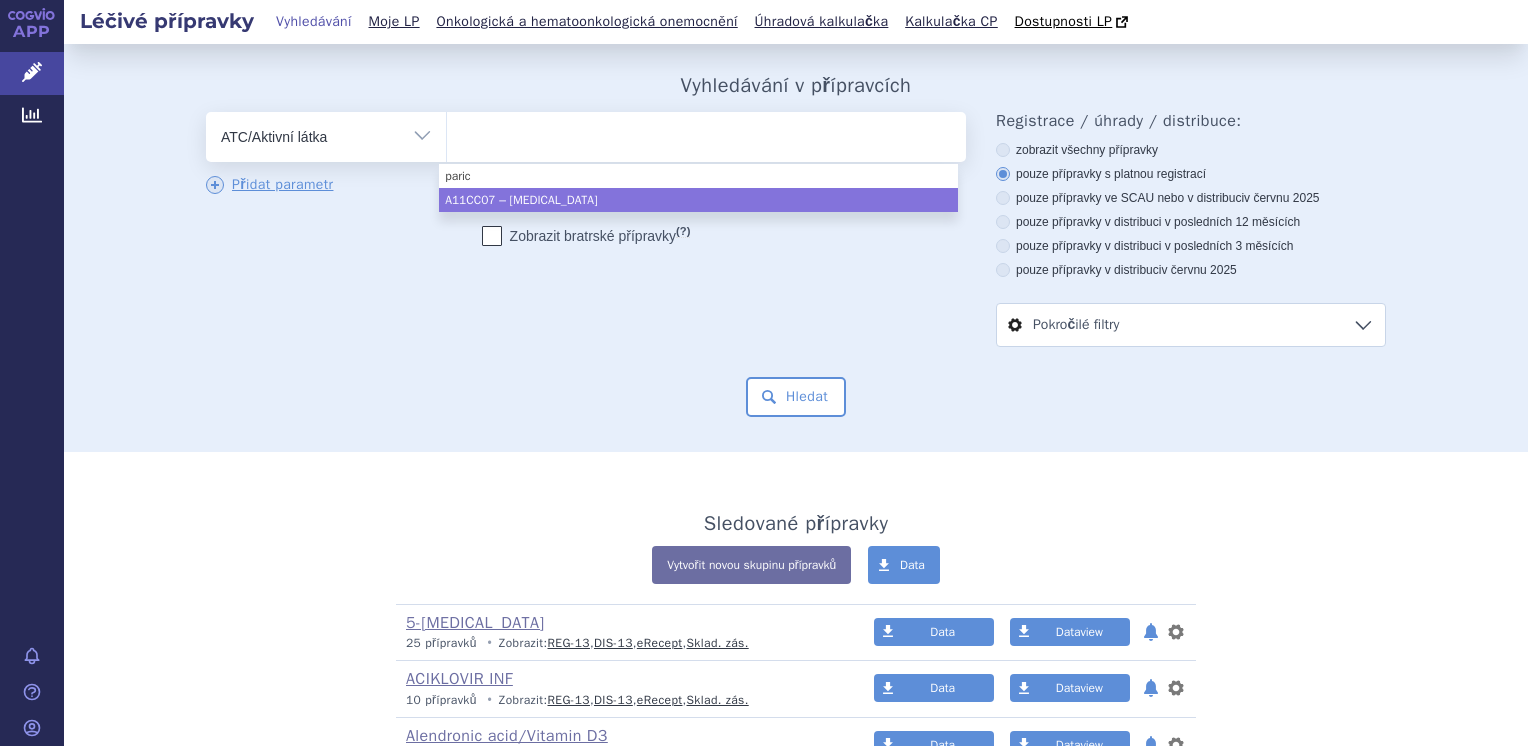 select on "A11CC07" 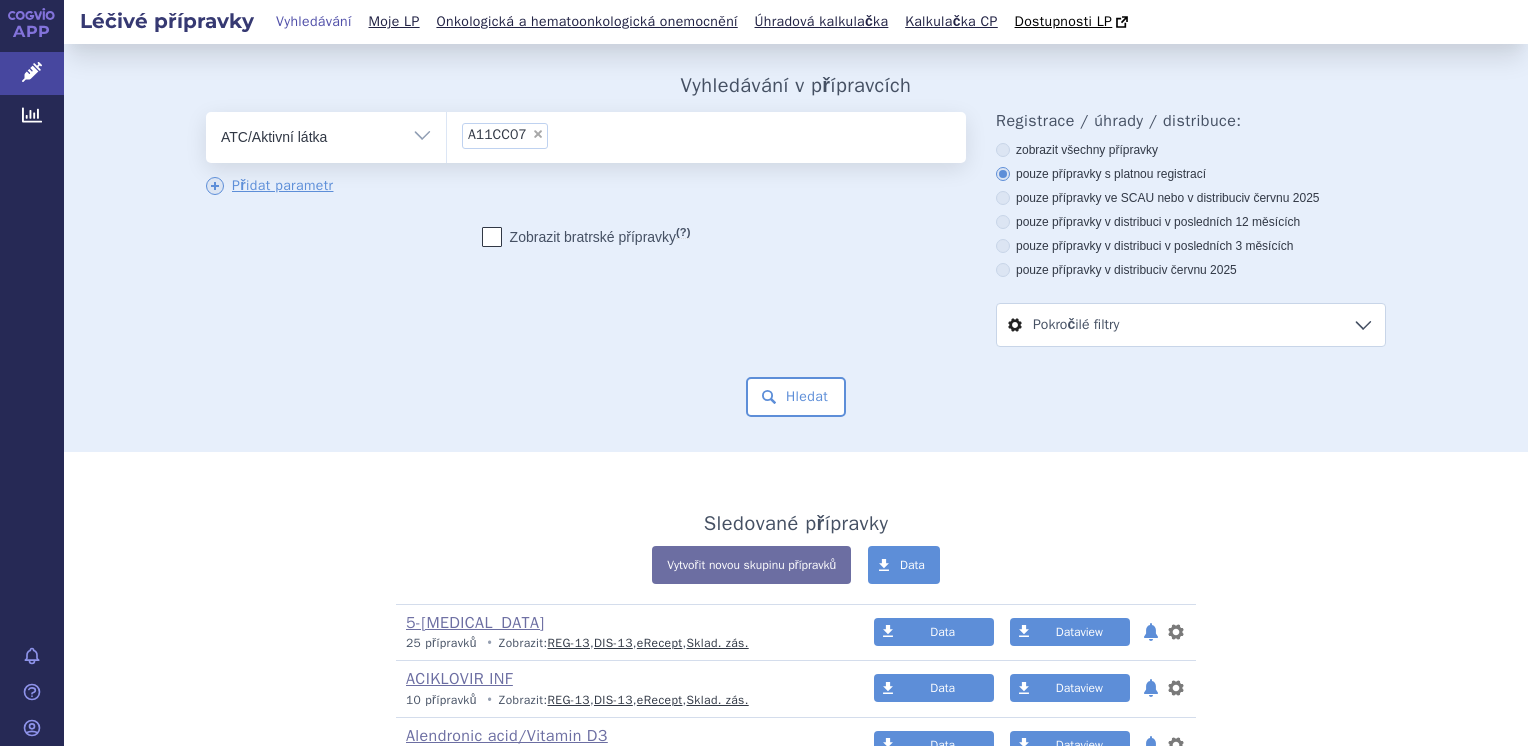 click on "×" at bounding box center (538, 134) 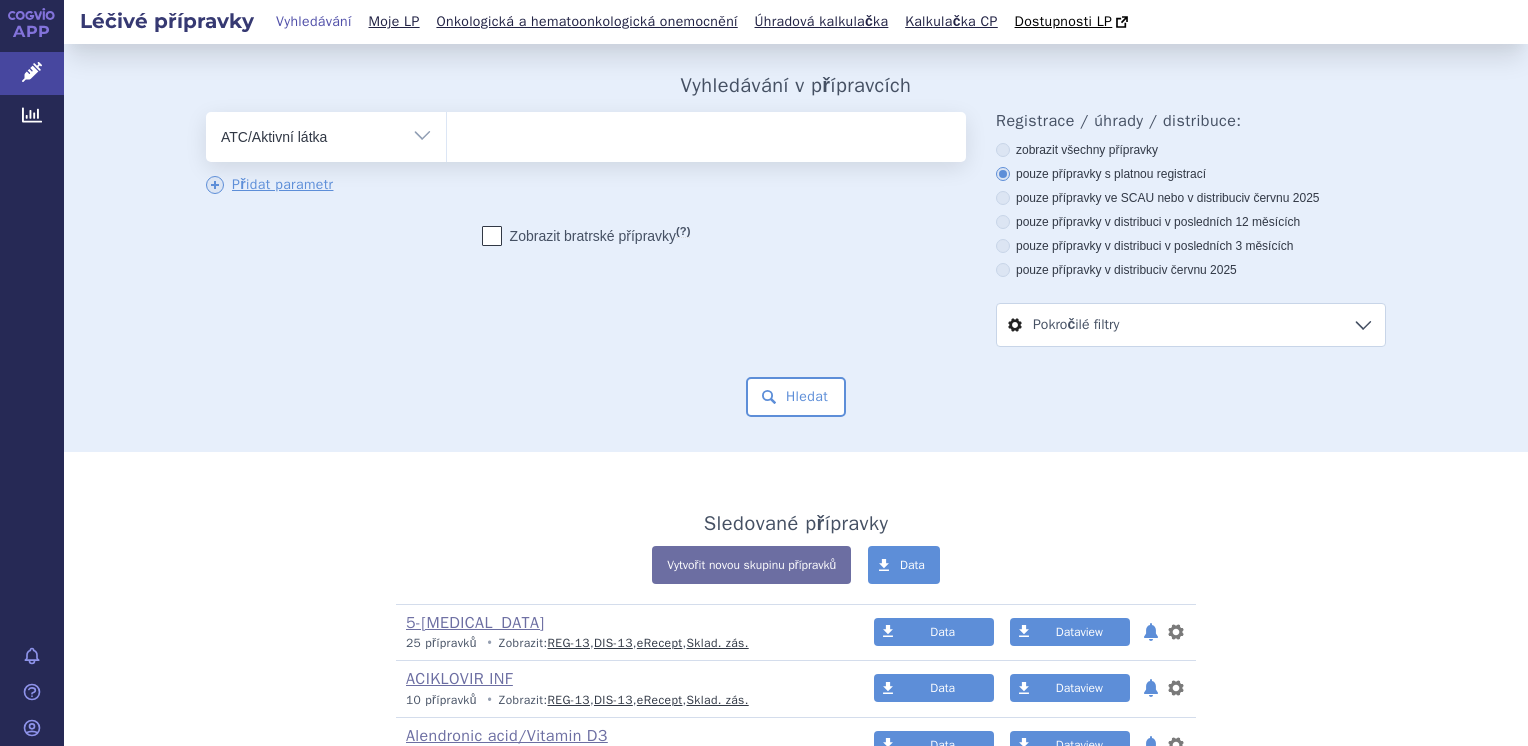 click at bounding box center (706, 133) 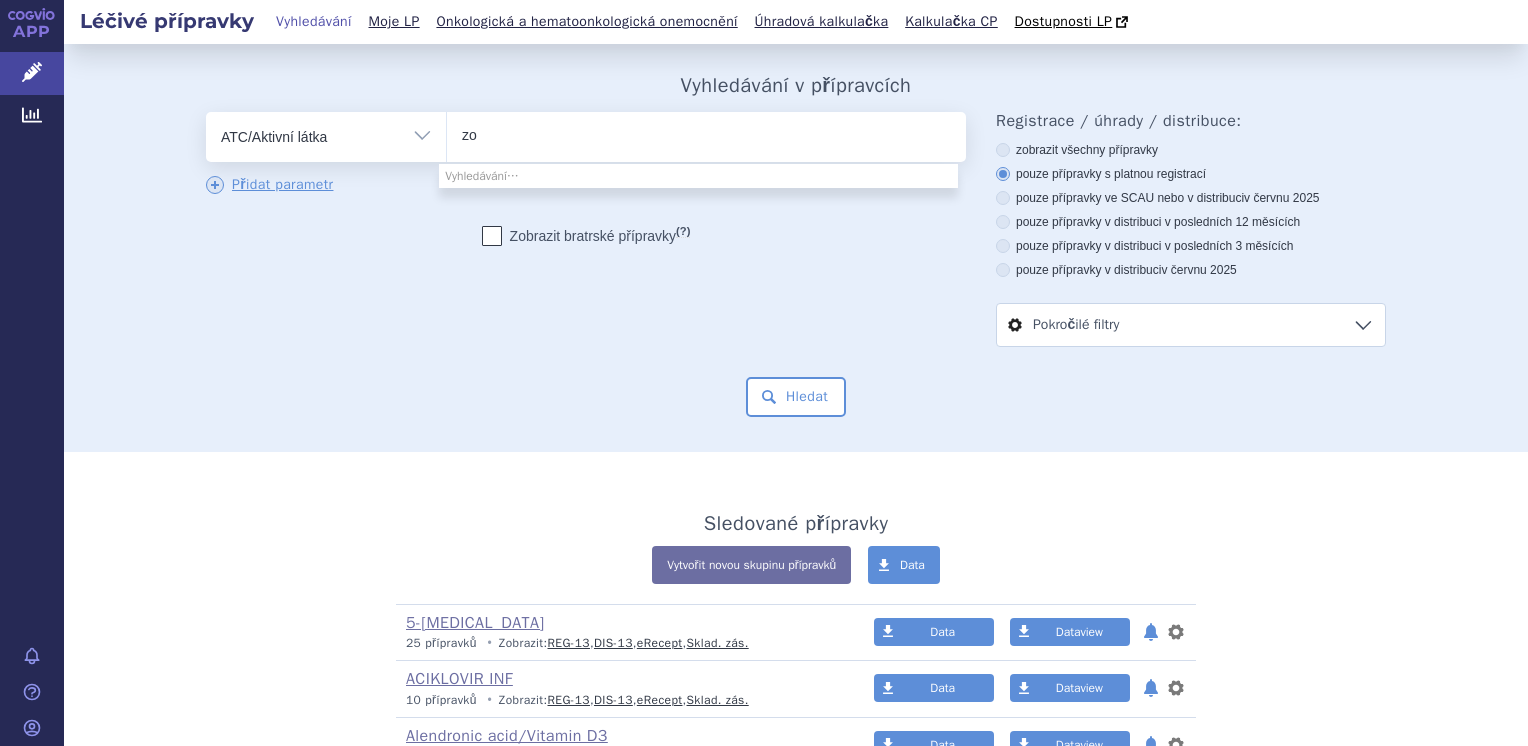 type on "z" 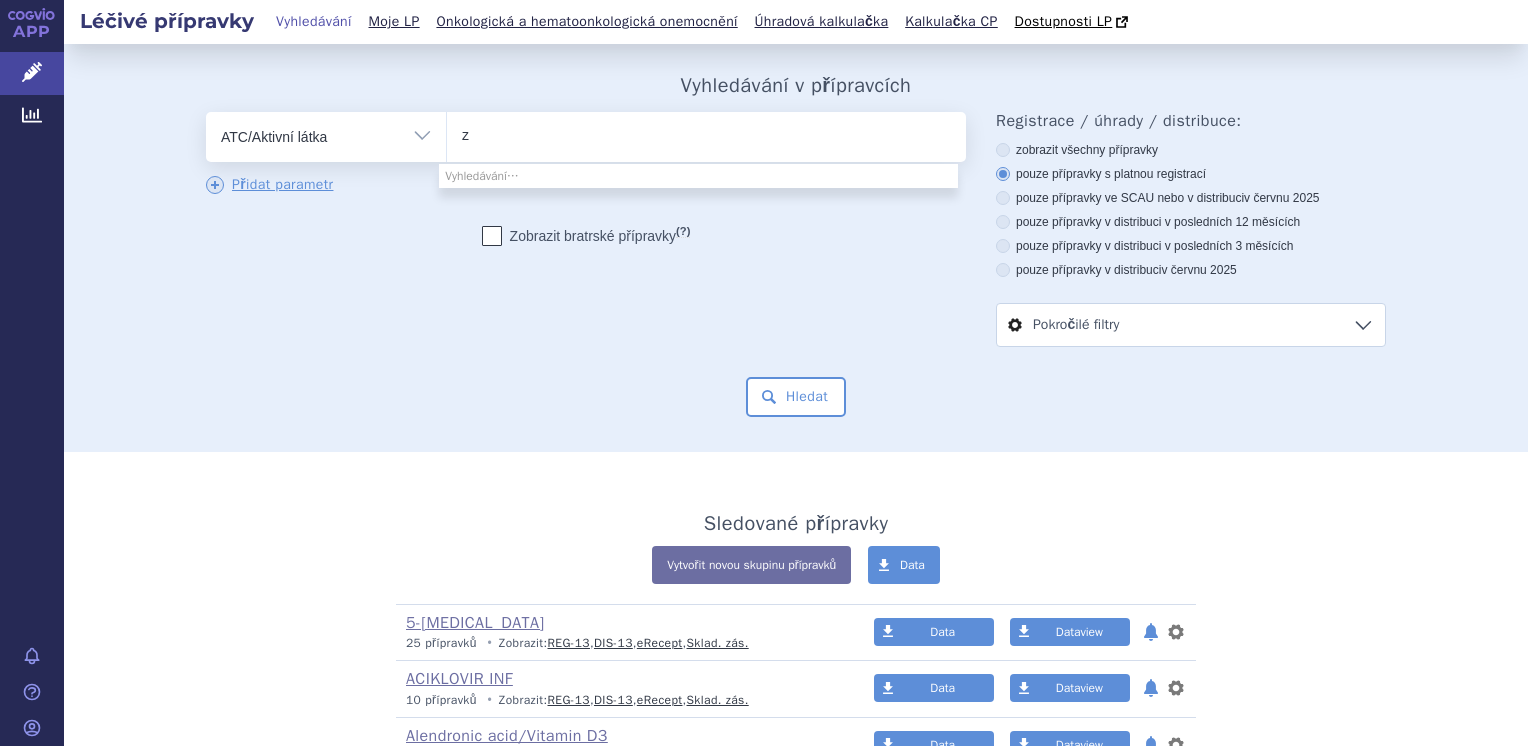type 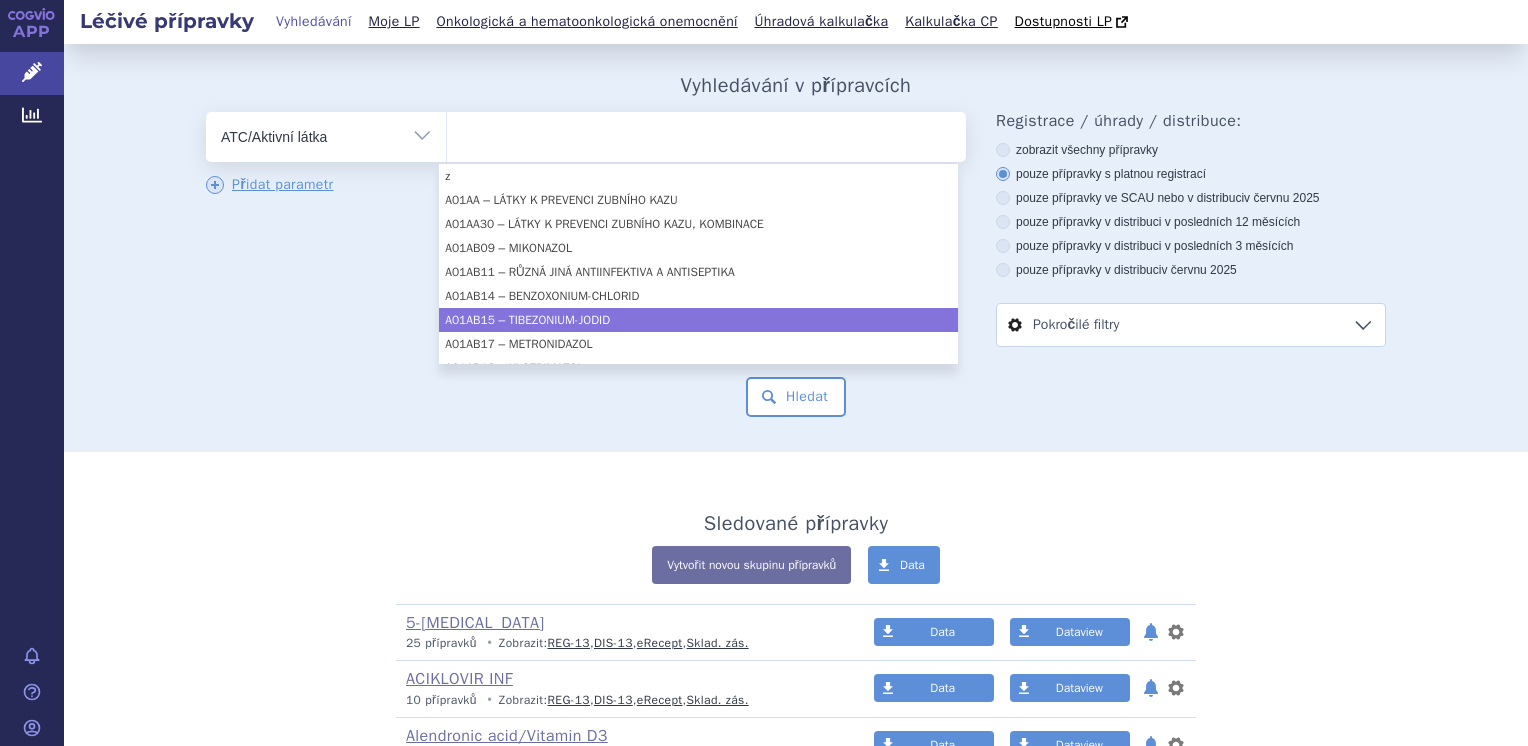 select on "A01AB15" 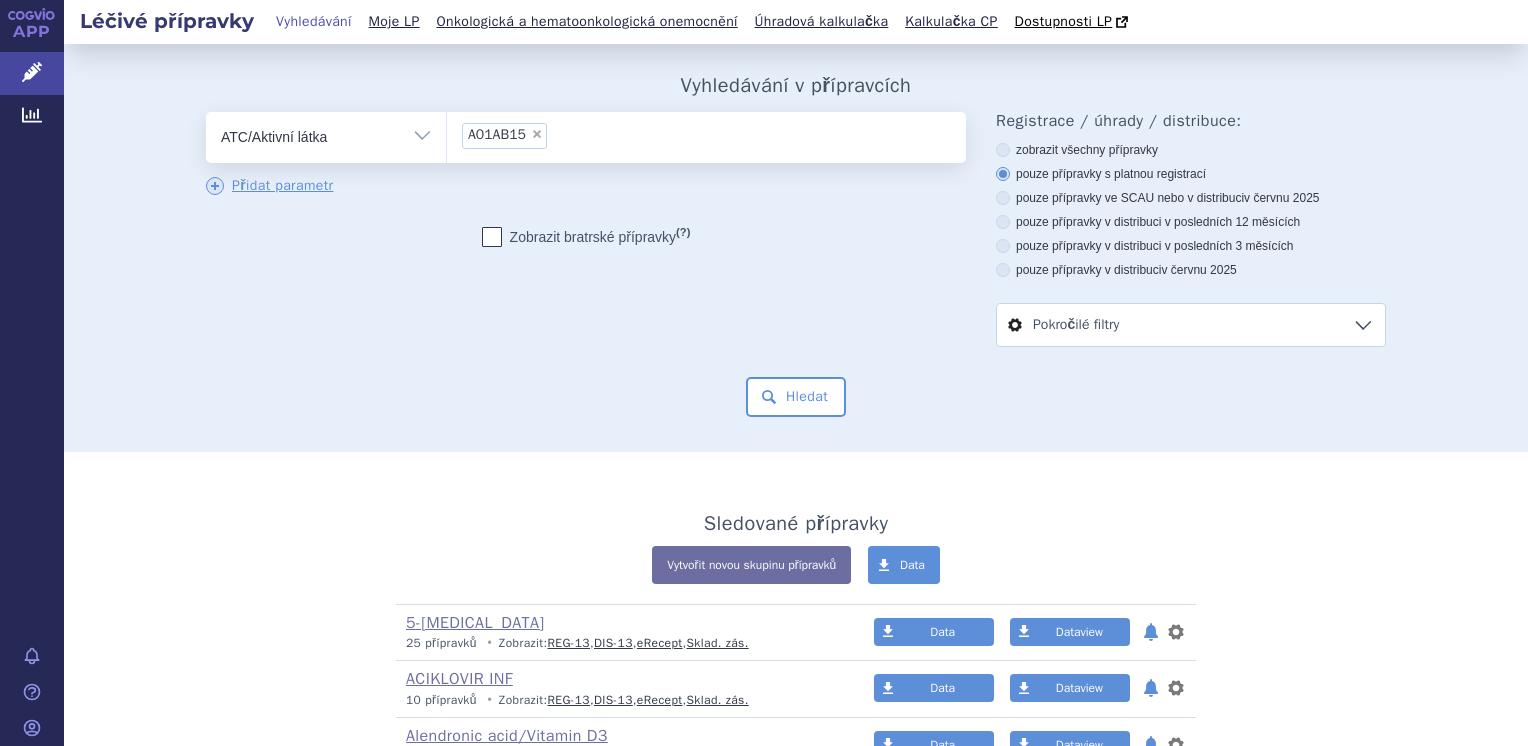 click on "Sledované přípravky
Vytvořit novou skupinu přípravků
Data
5-Fluorouracil
(bez  )
(sdílená skupina)
25 přípravků
• Zobrazit:
REG-13 ,
DIS-13 ," at bounding box center [796, 3378] 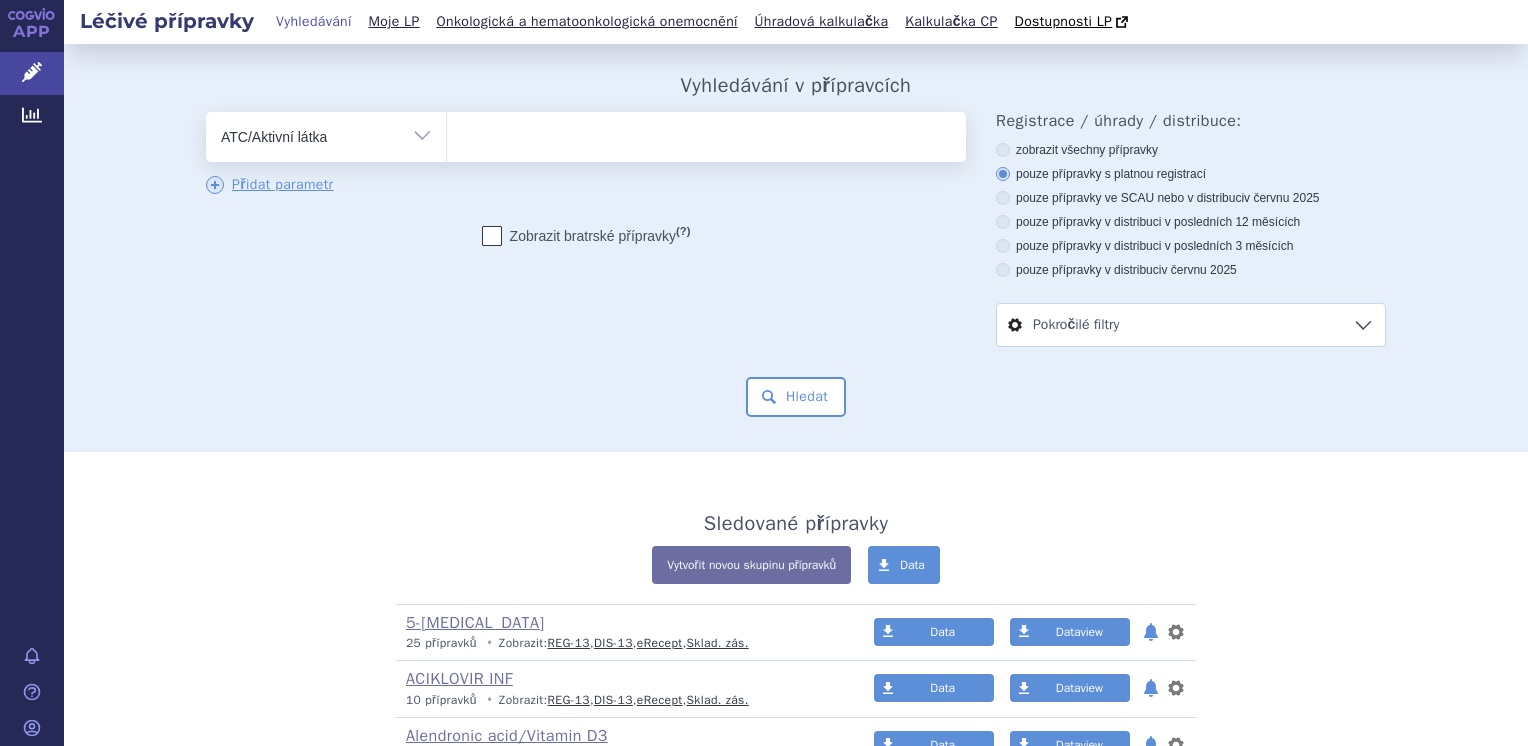 click on "Vše
Přípravek/SUKL kód
MAH
VPOIS
ATC/Aktivní látka
Léková forma
Síla" at bounding box center (326, 134) 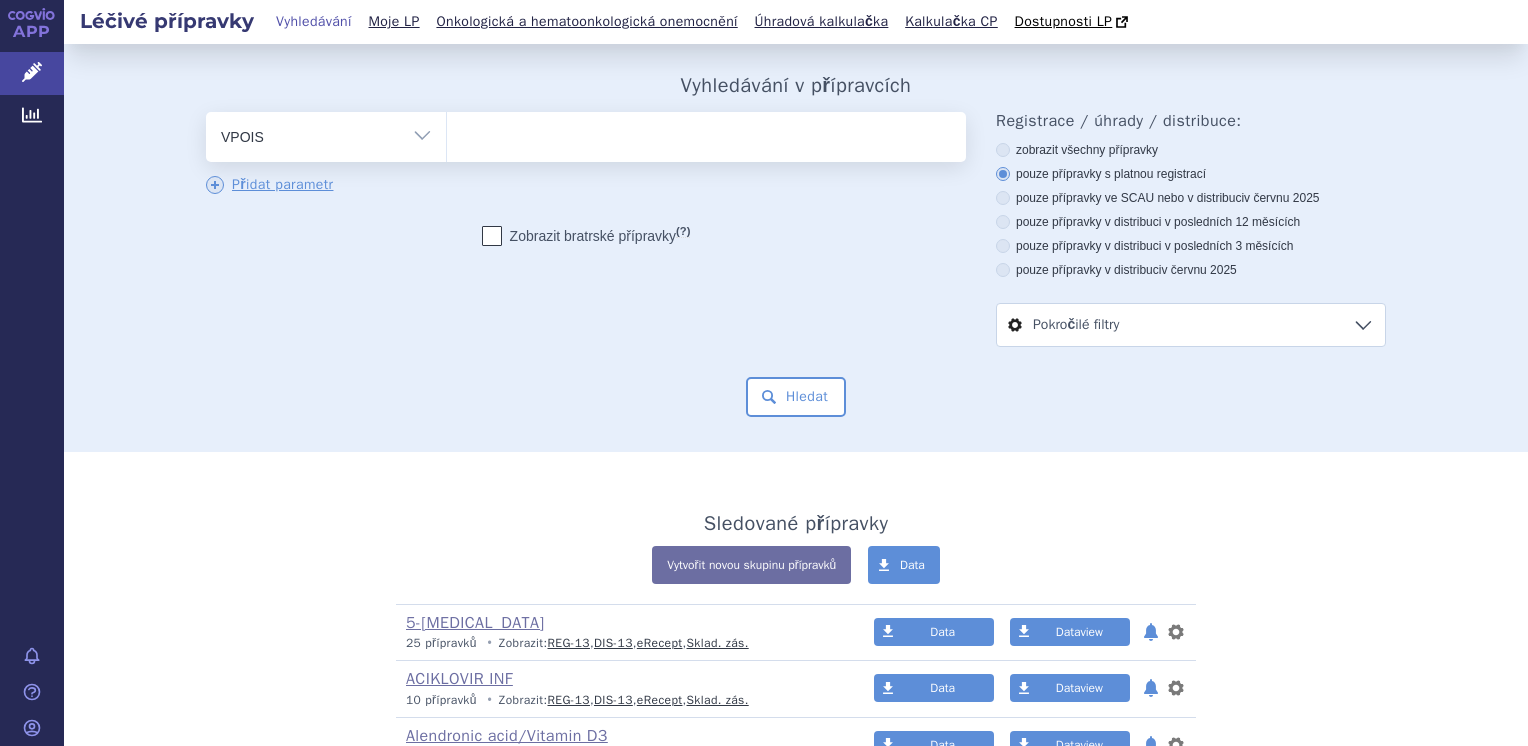 click on "Vše
Přípravek/SUKL kód
MAH
VPOIS
ATC/Aktivní látka
Léková forma
Síla" at bounding box center (326, 134) 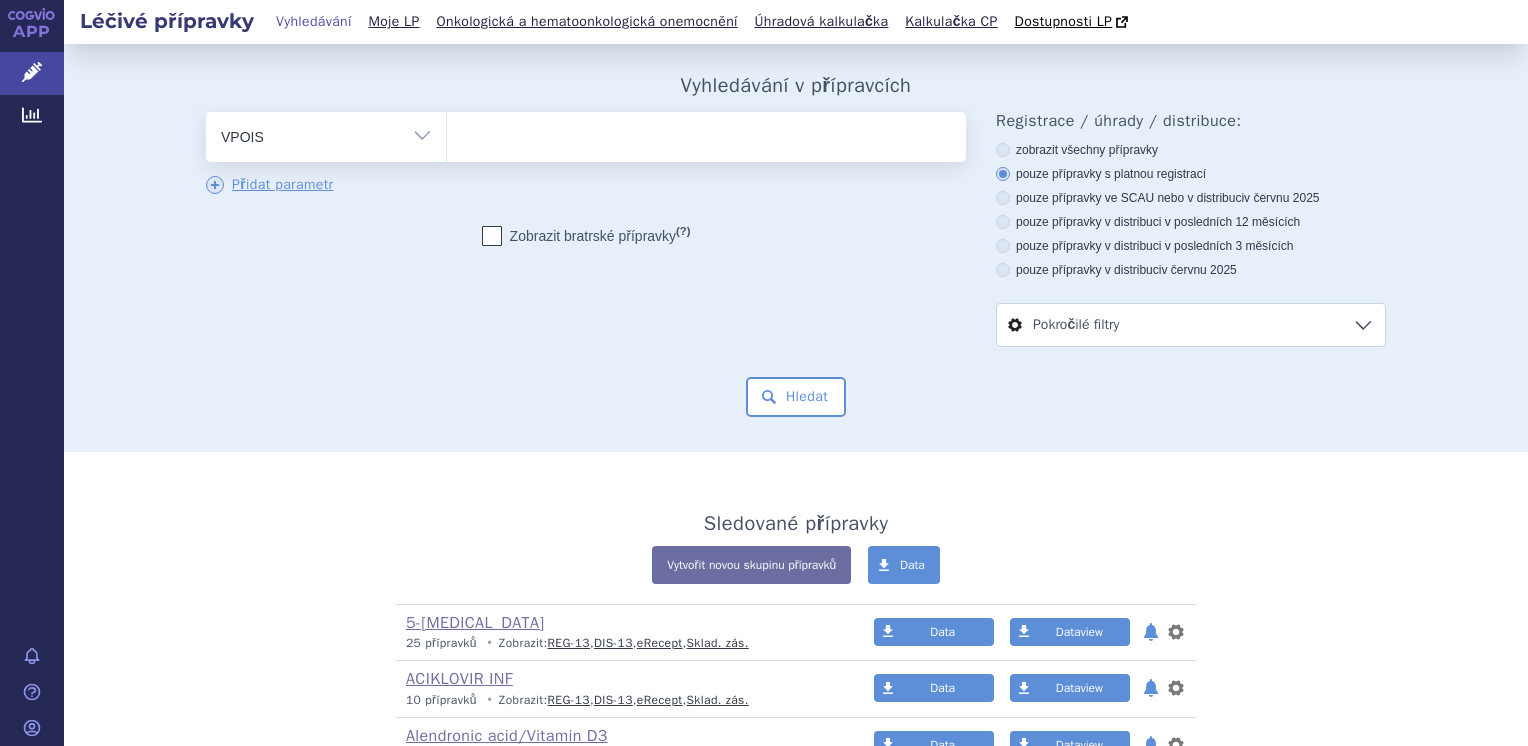 select on "filter-all" 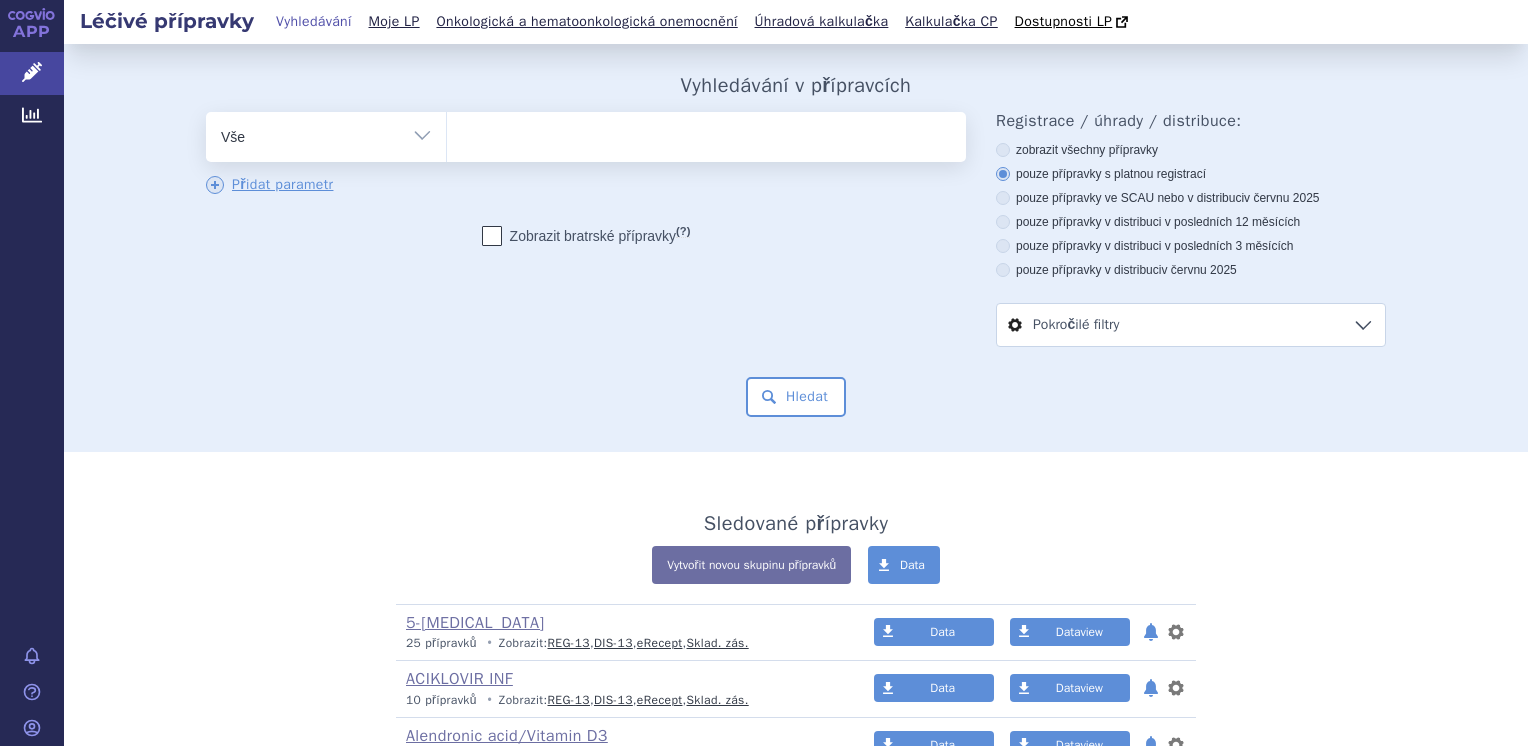 click on "Vše
Přípravek/SUKL kód
MAH
VPOIS
ATC/Aktivní látka
Léková forma
Síla" at bounding box center (326, 134) 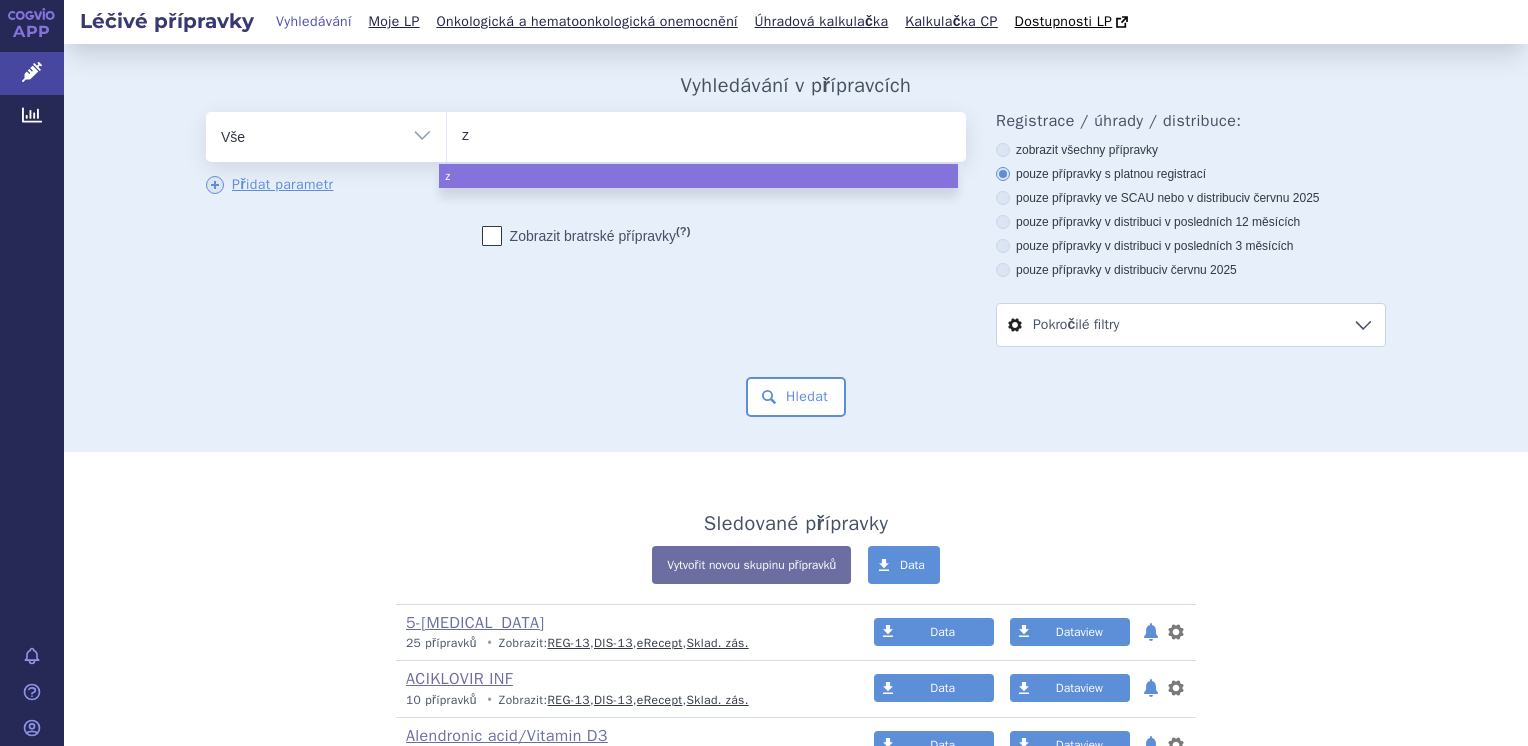 type on "zo" 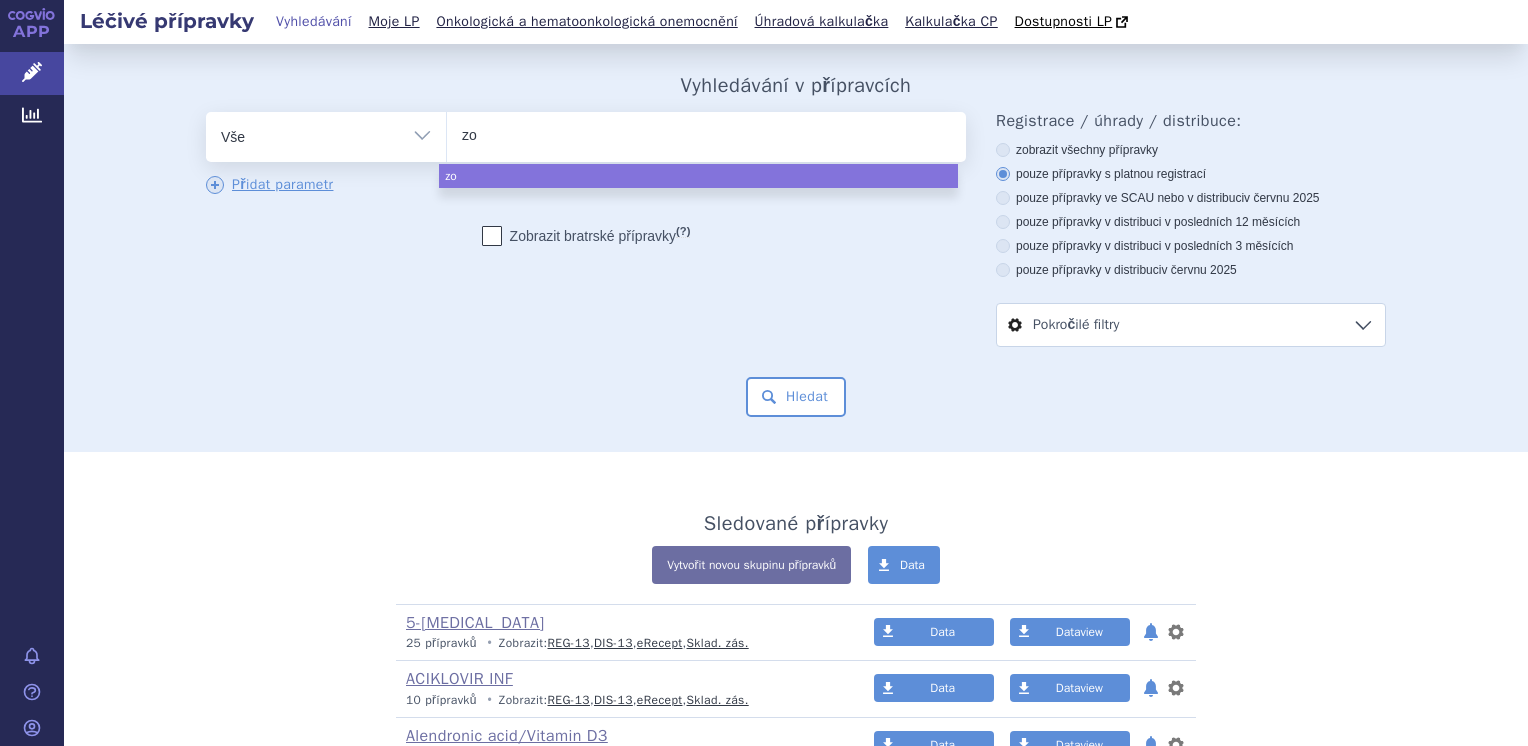 type on "zol" 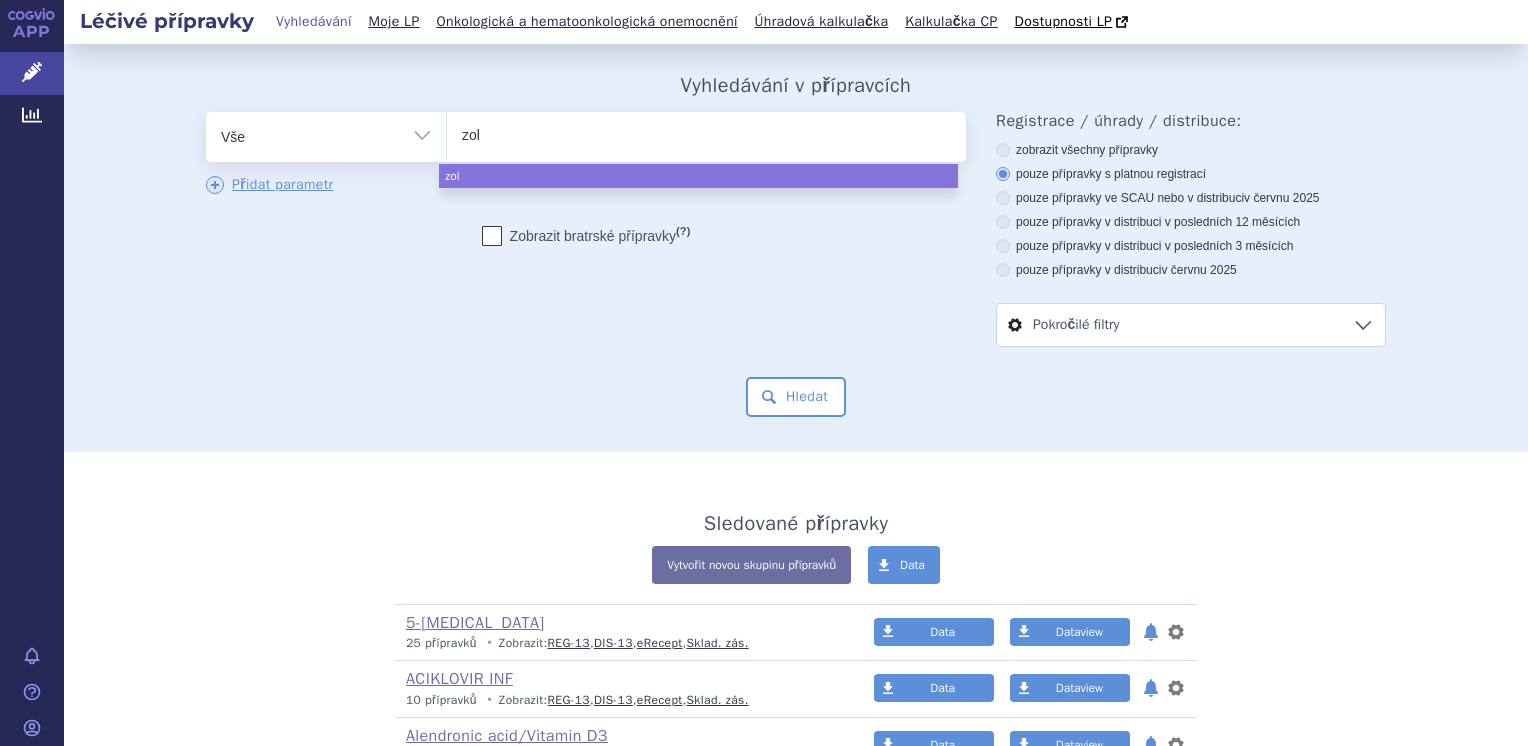 type on "zols" 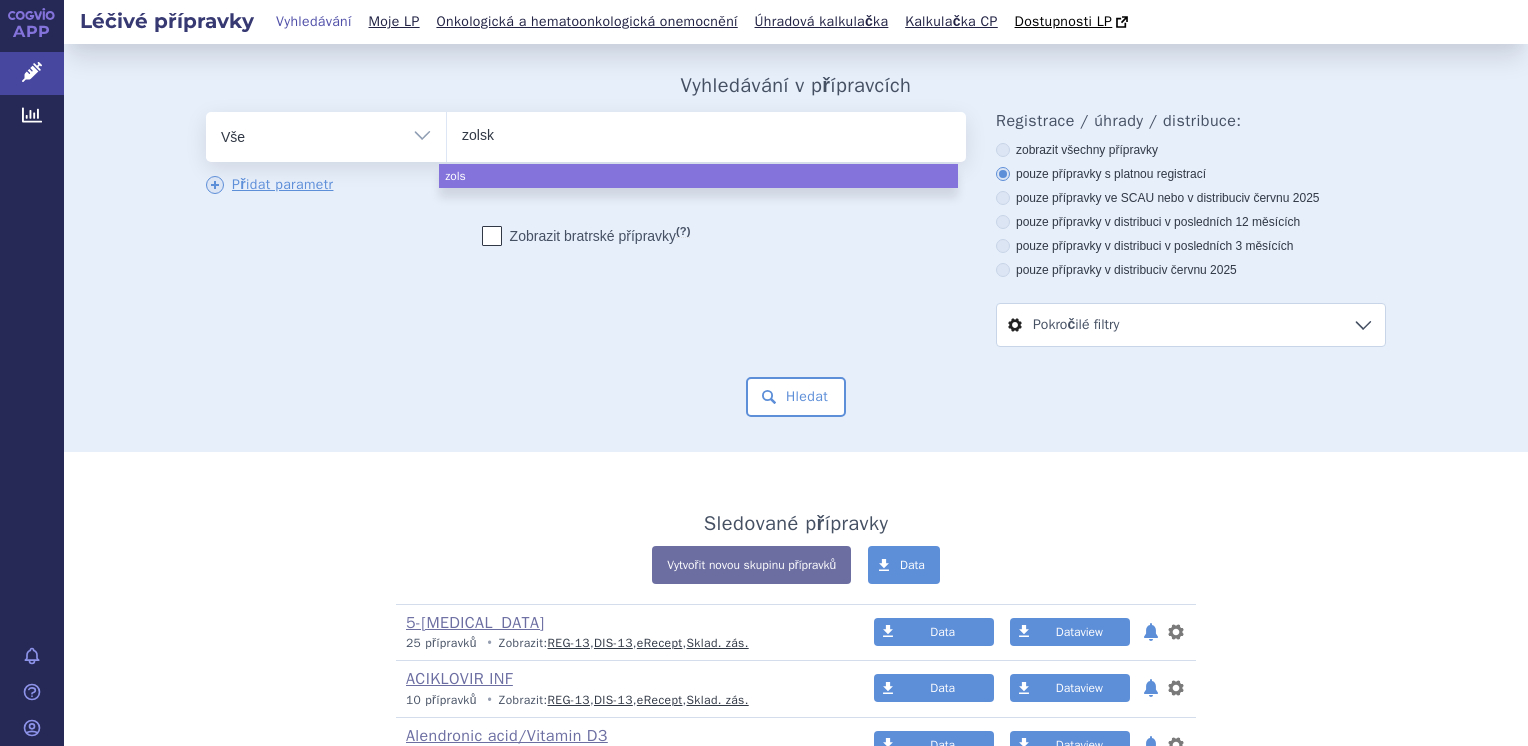type on "zolske" 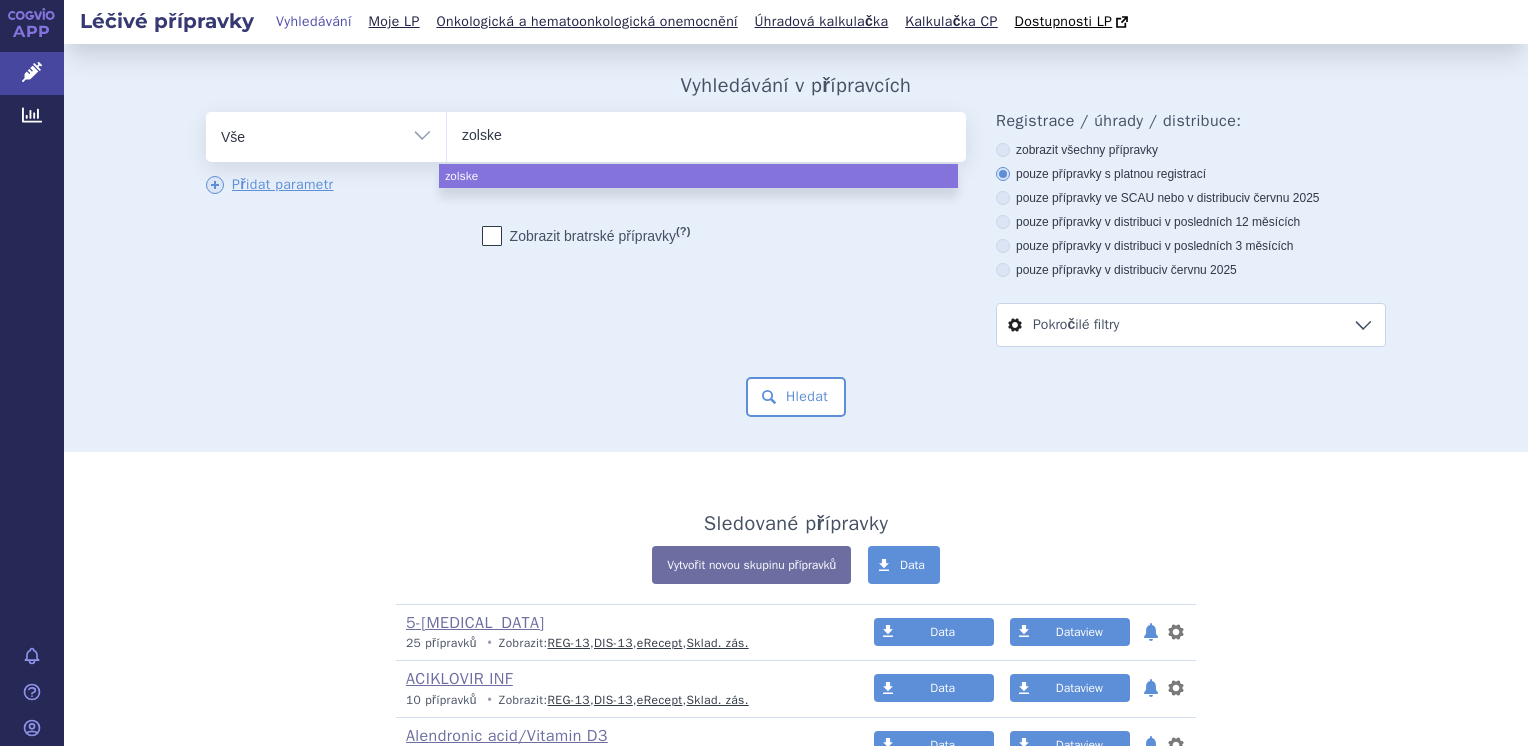 type on "zolsket" 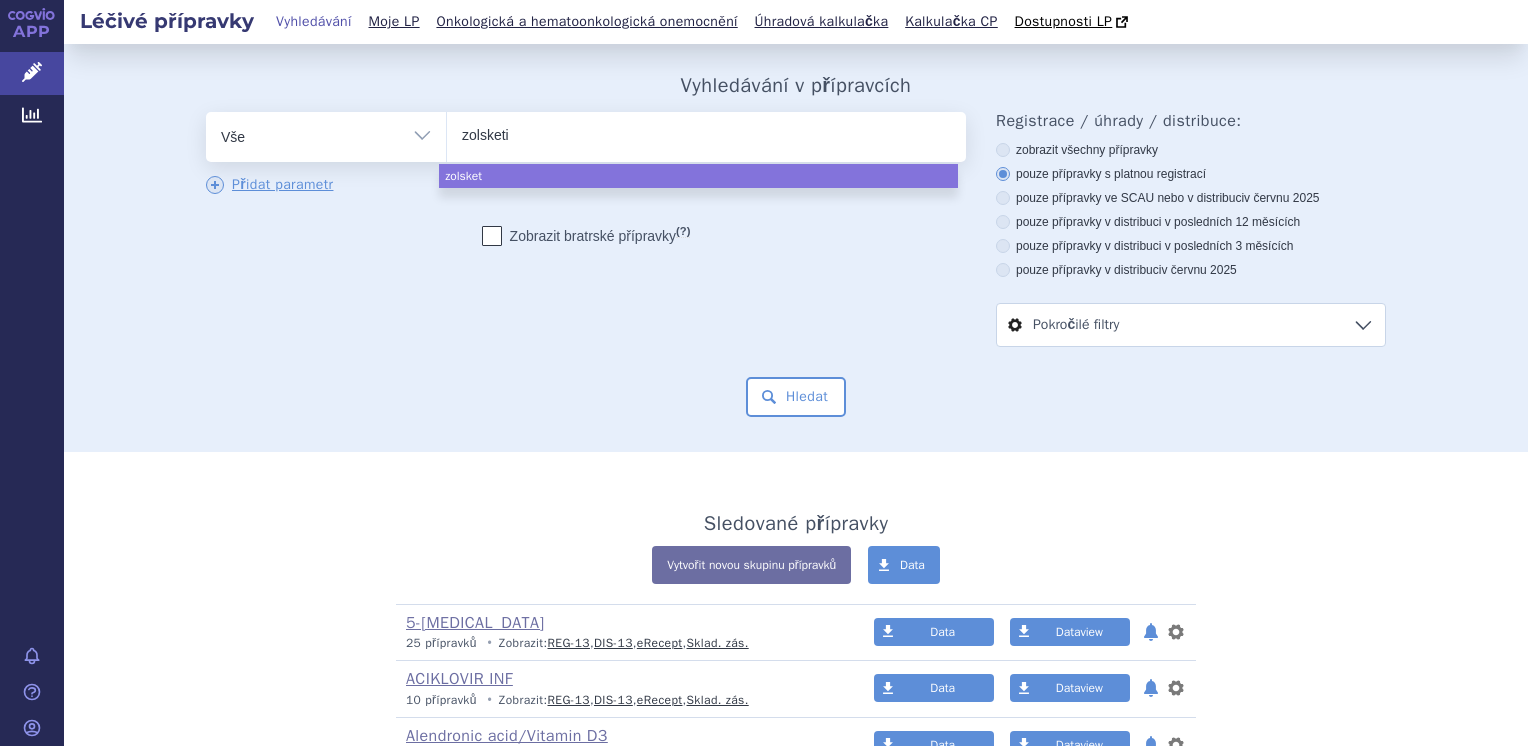 type on "zolsketil" 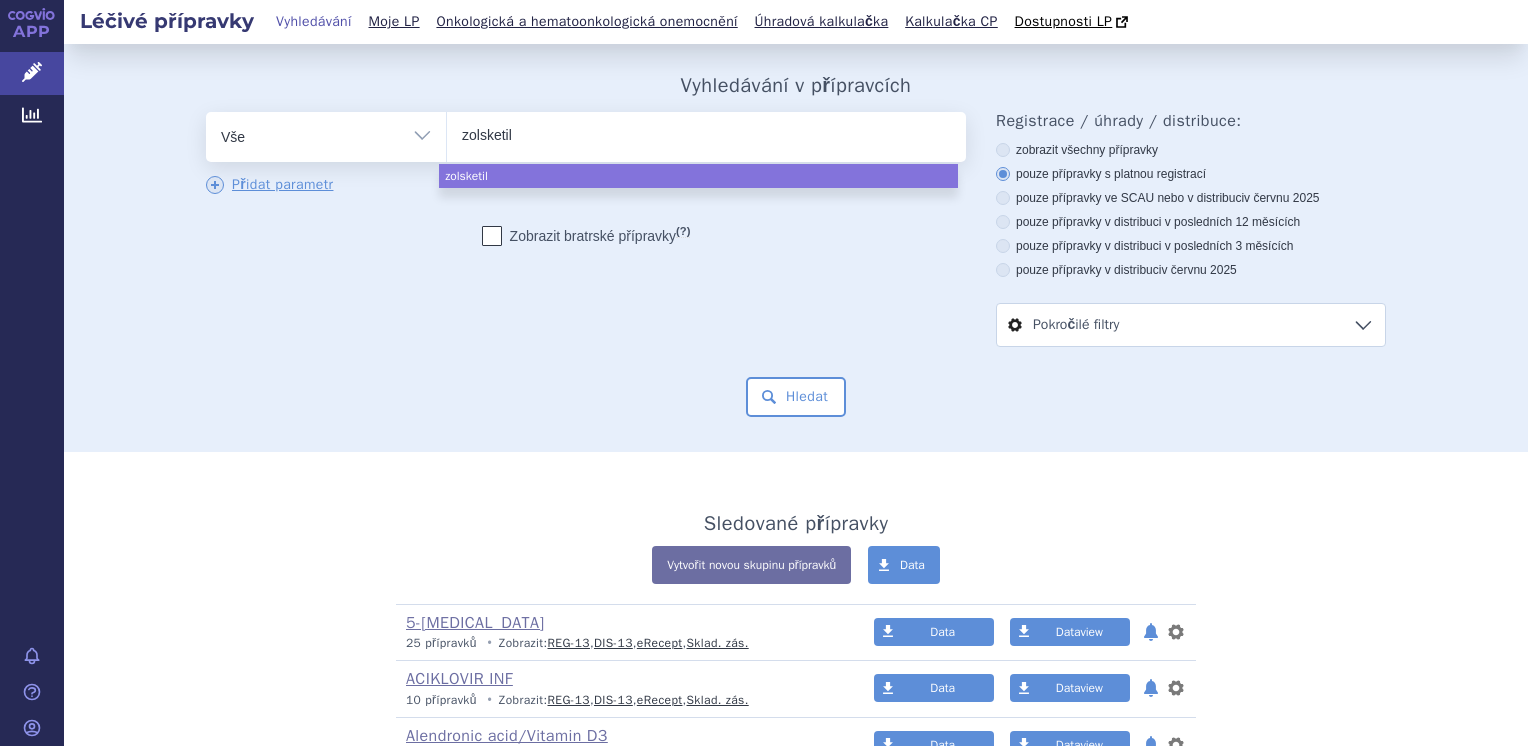 select on "zolsketil" 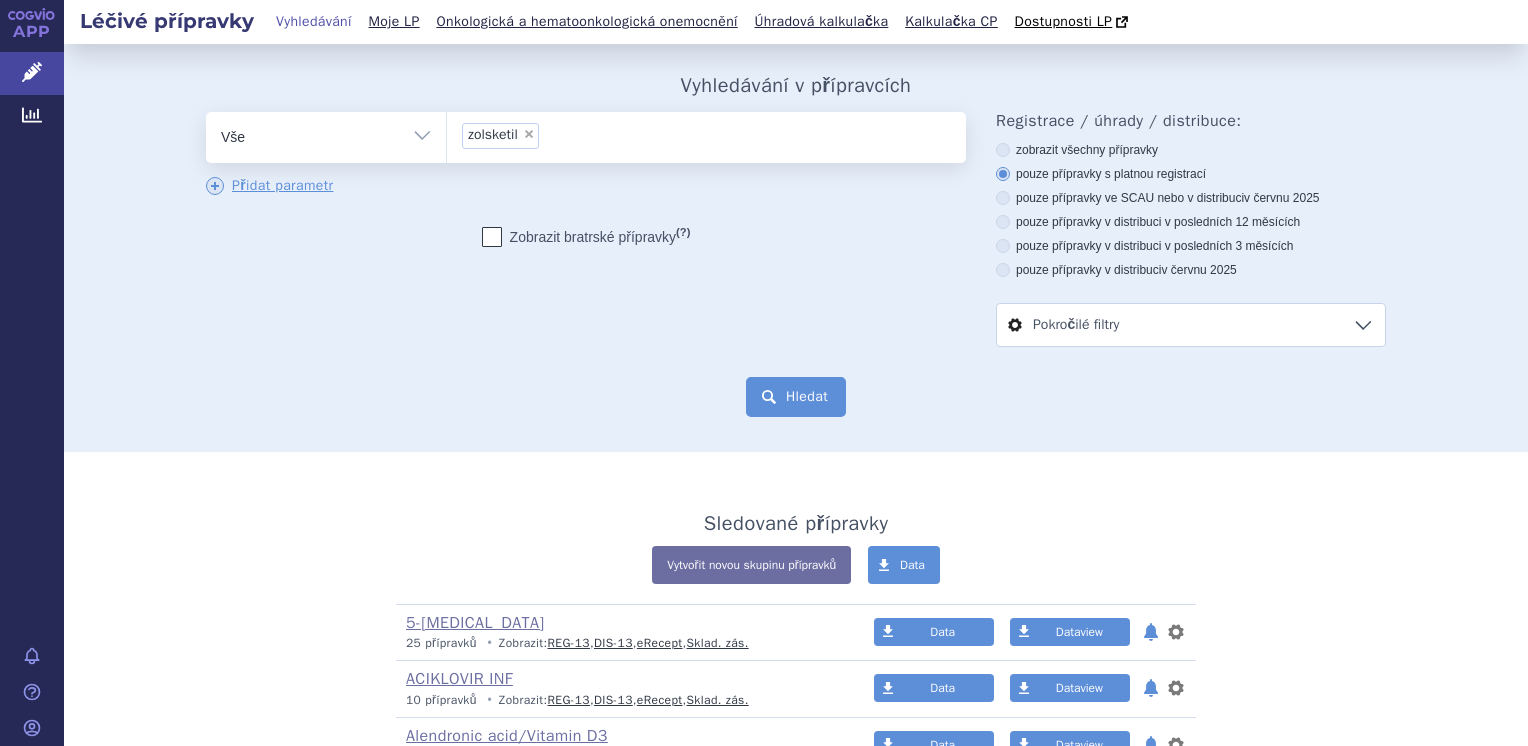 click on "Hledat" at bounding box center [796, 397] 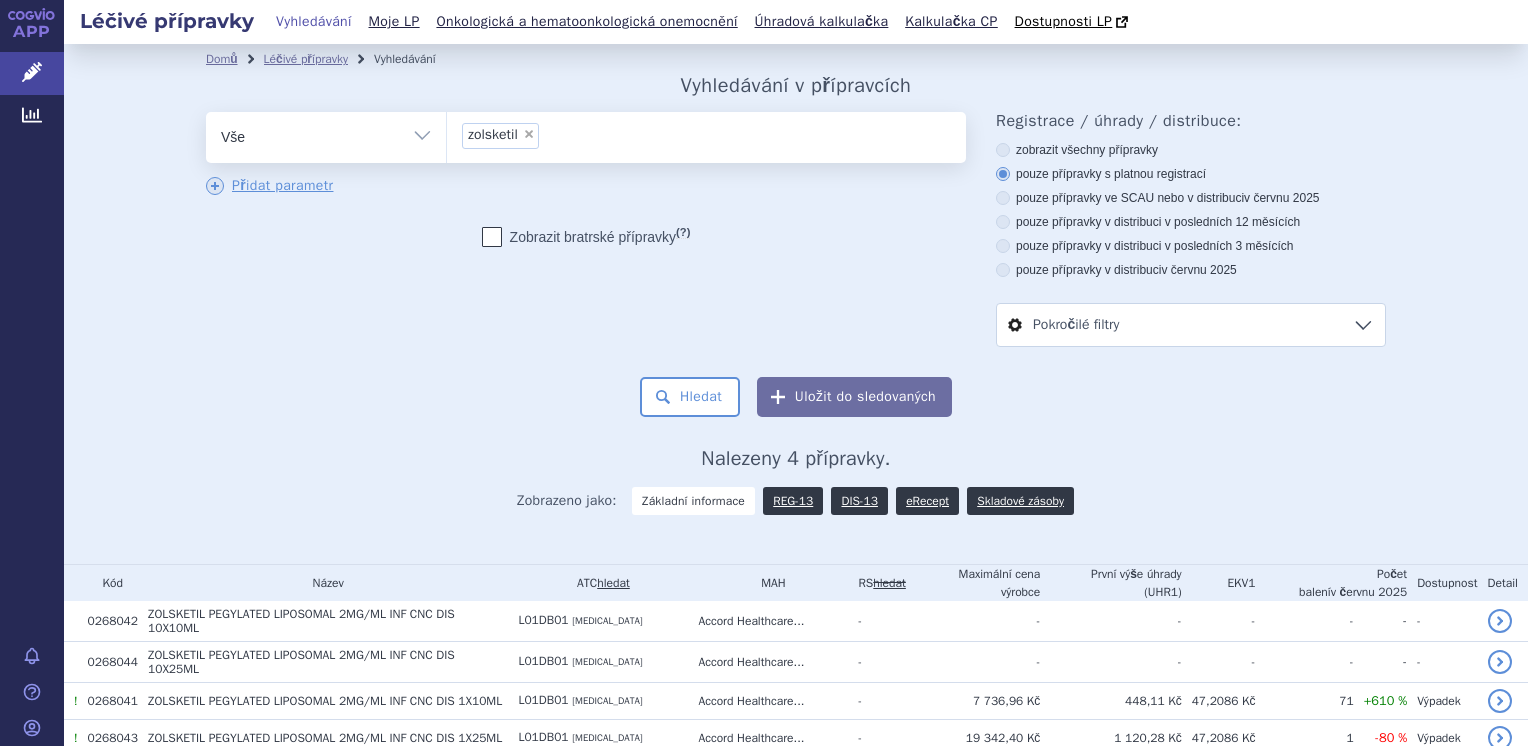 scroll, scrollTop: 0, scrollLeft: 0, axis: both 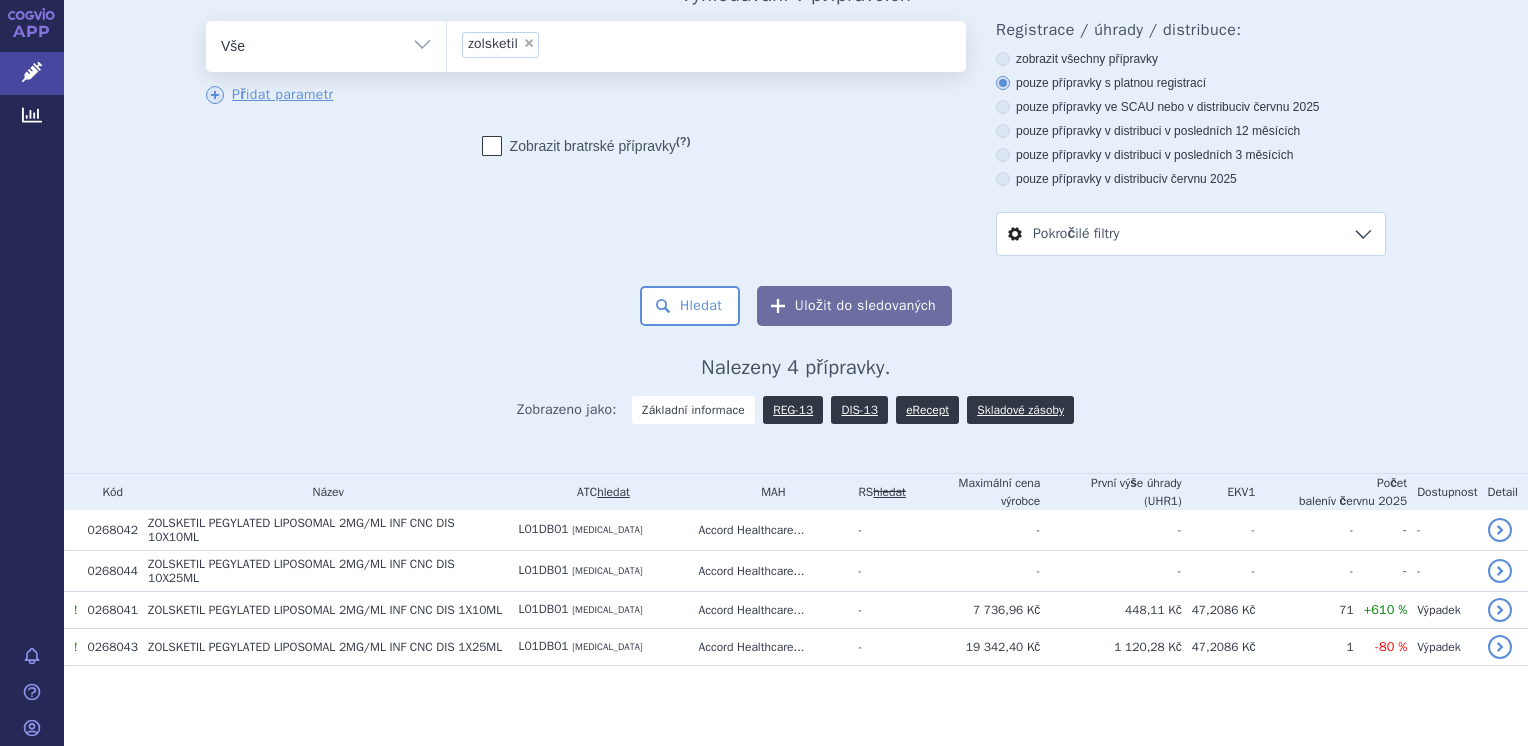 click on "× zolsketil" at bounding box center (706, 43) 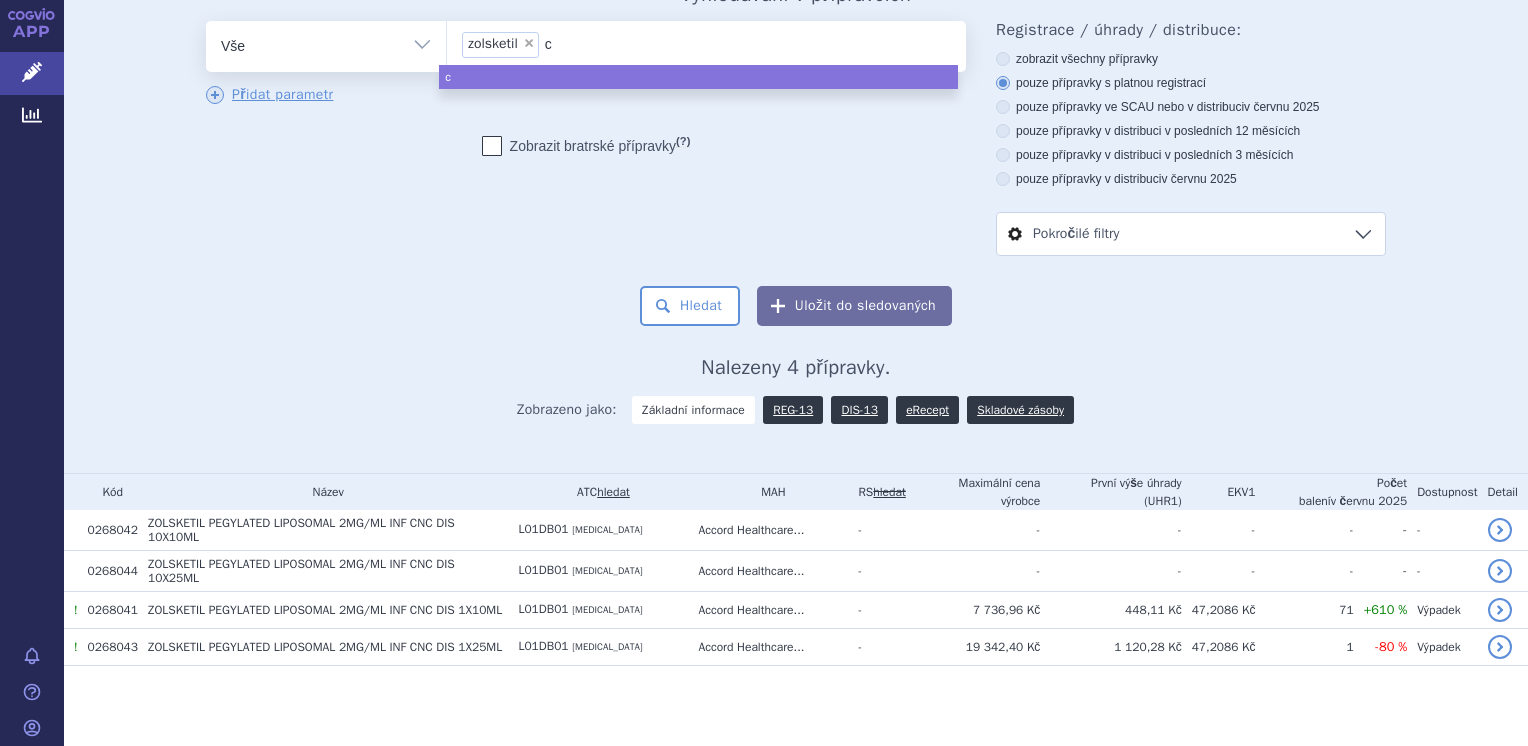 type on "ca" 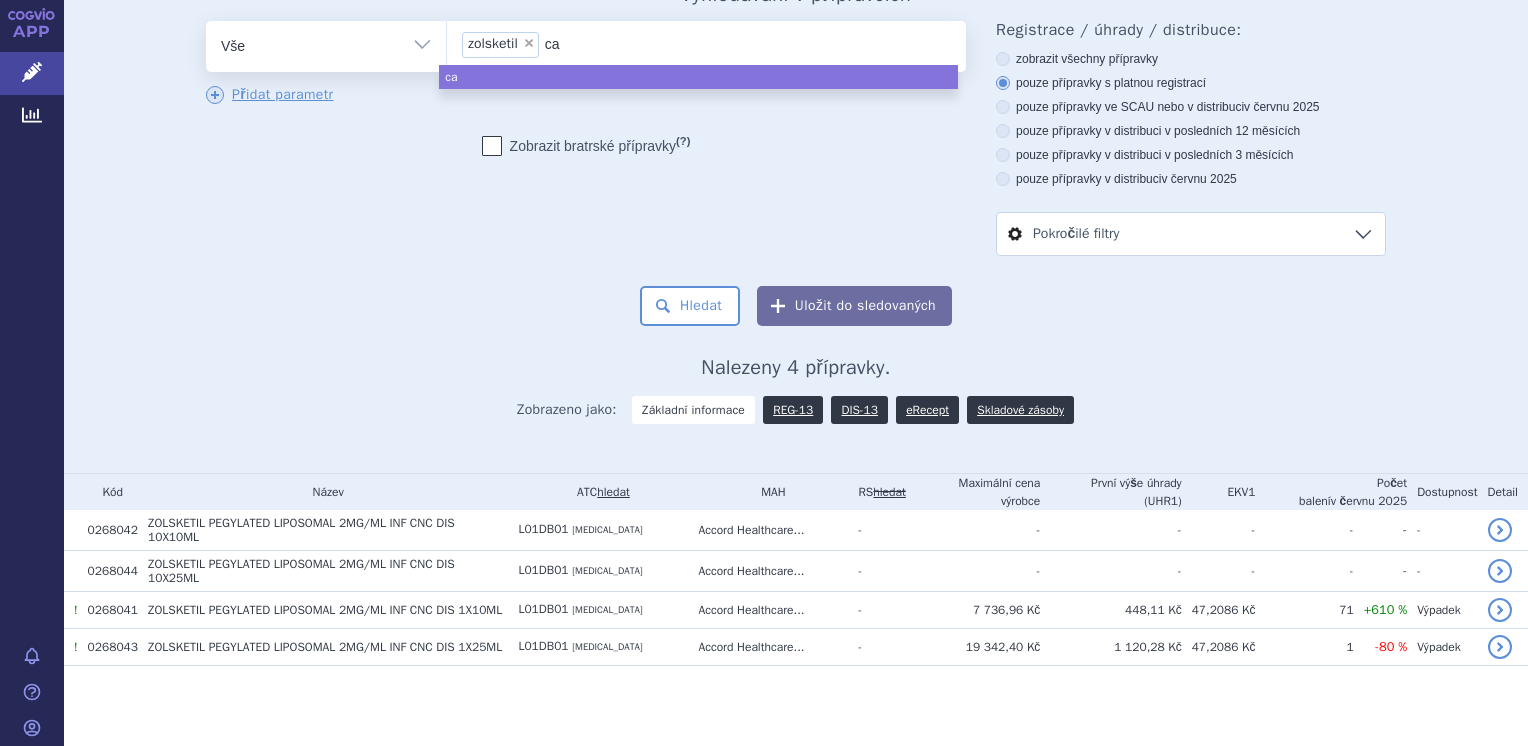 type on "cay" 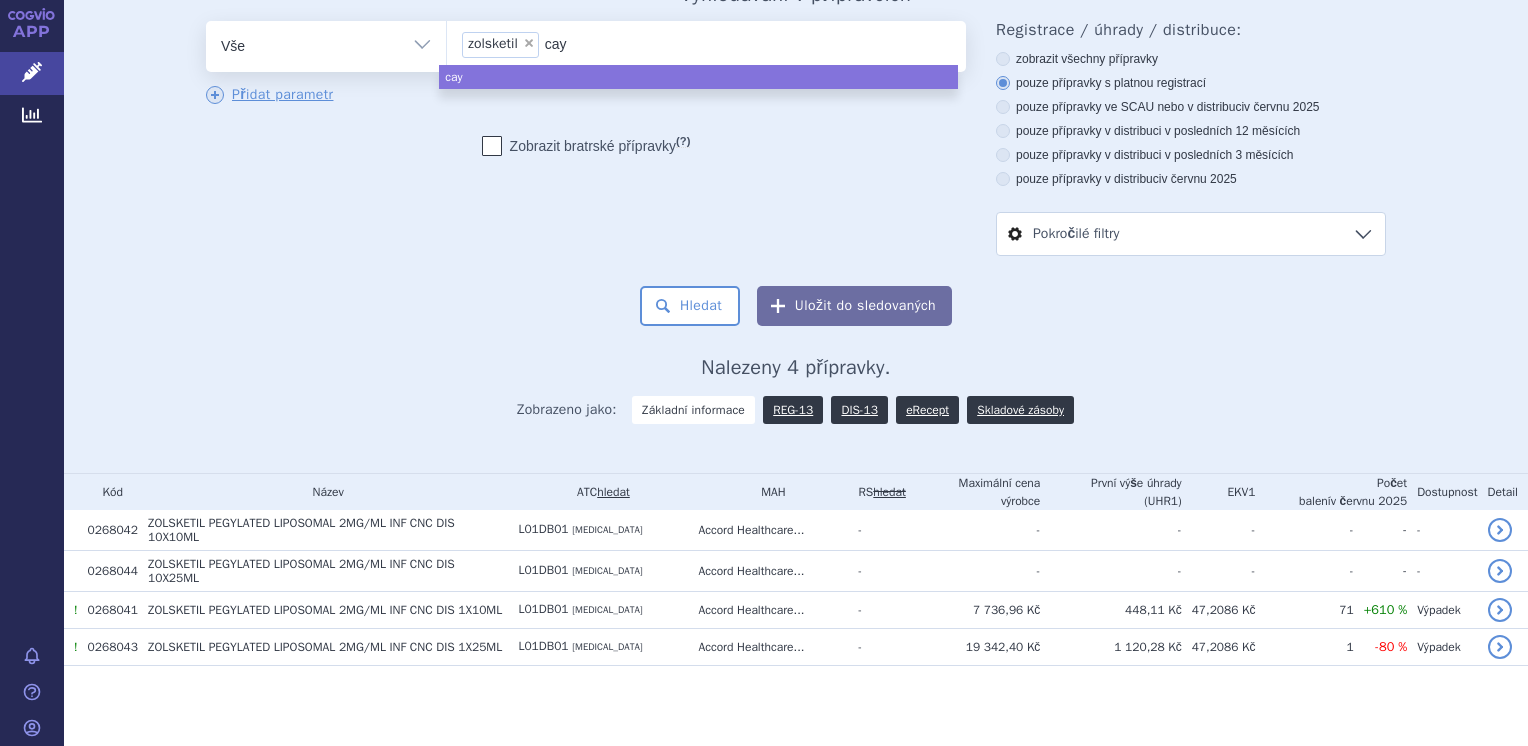 type on "cayl" 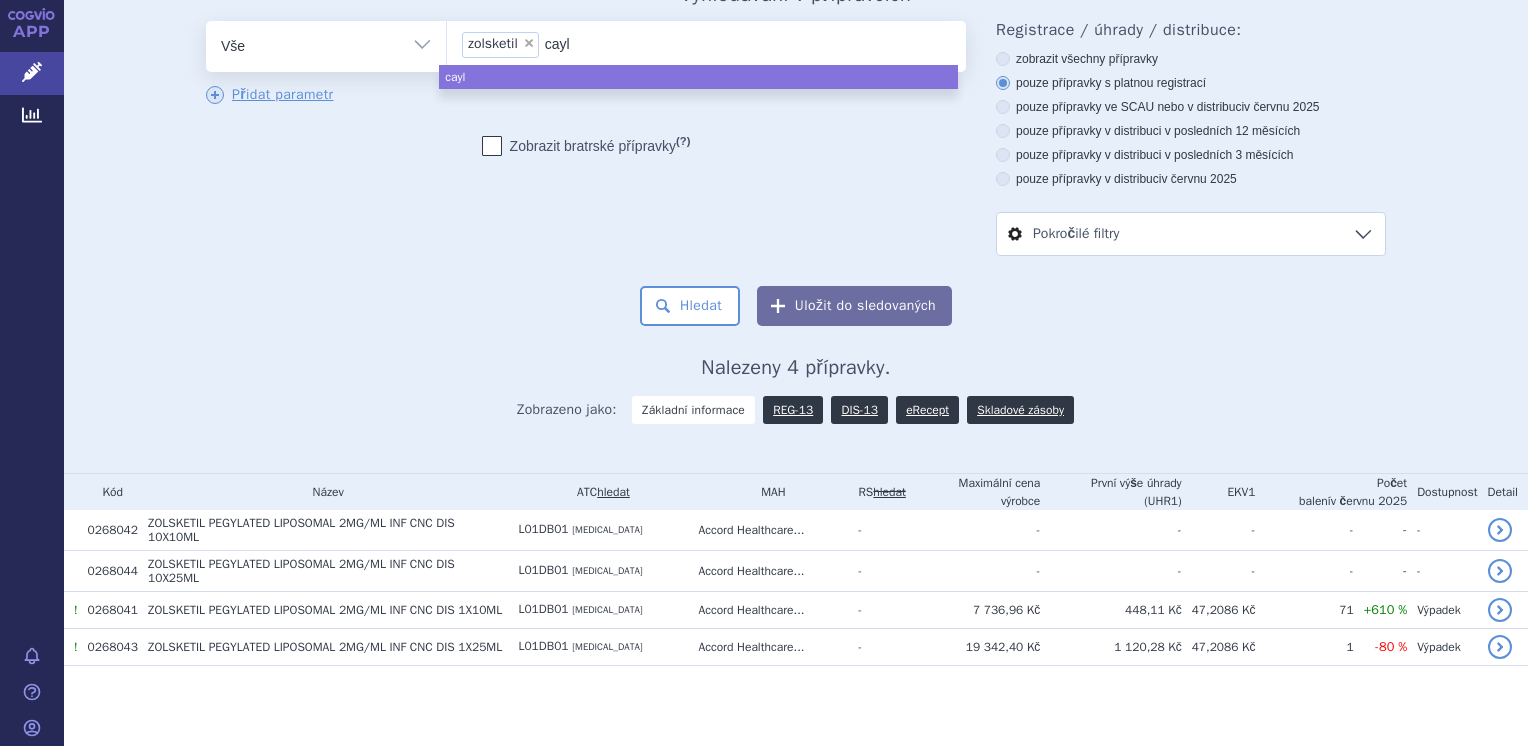 type on "cayle" 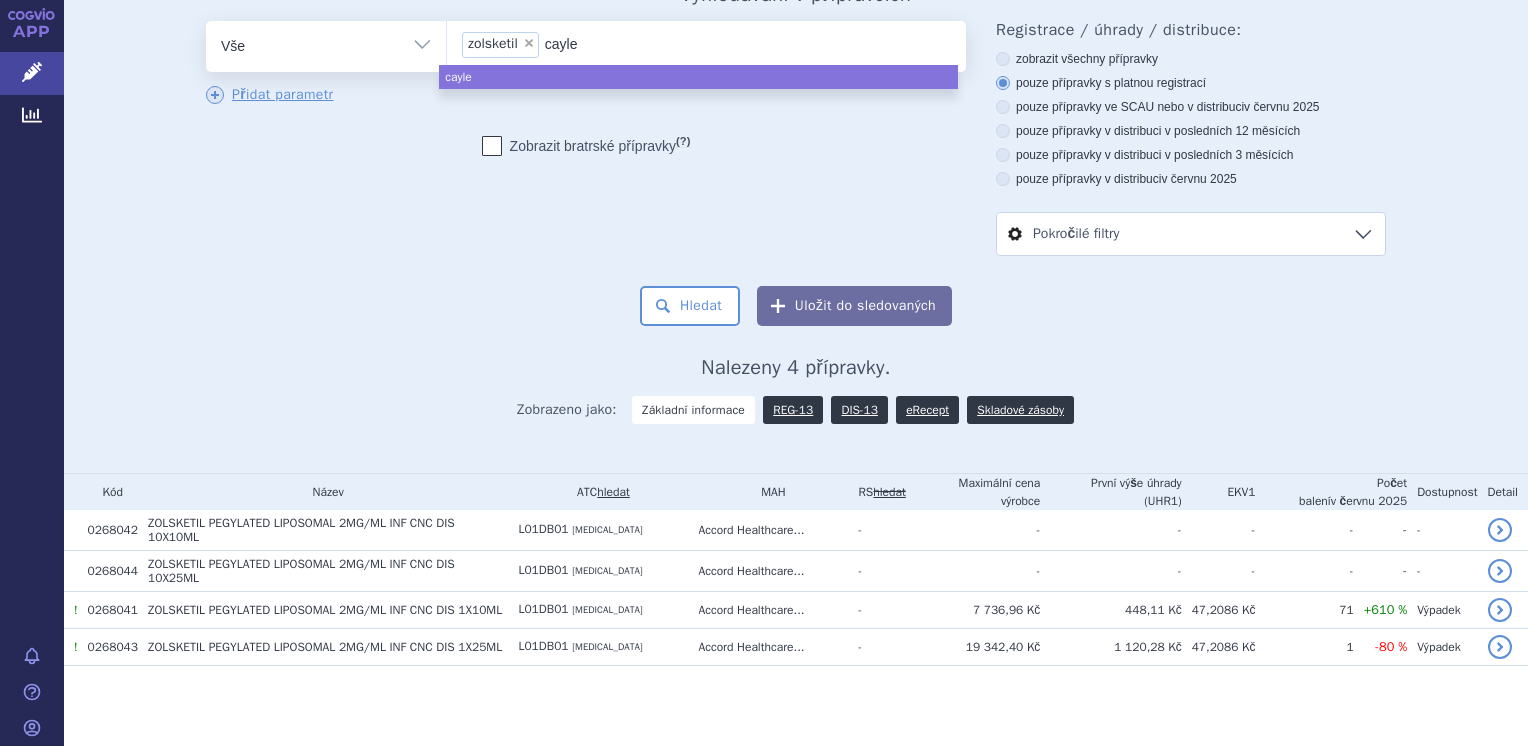 type on "caylex" 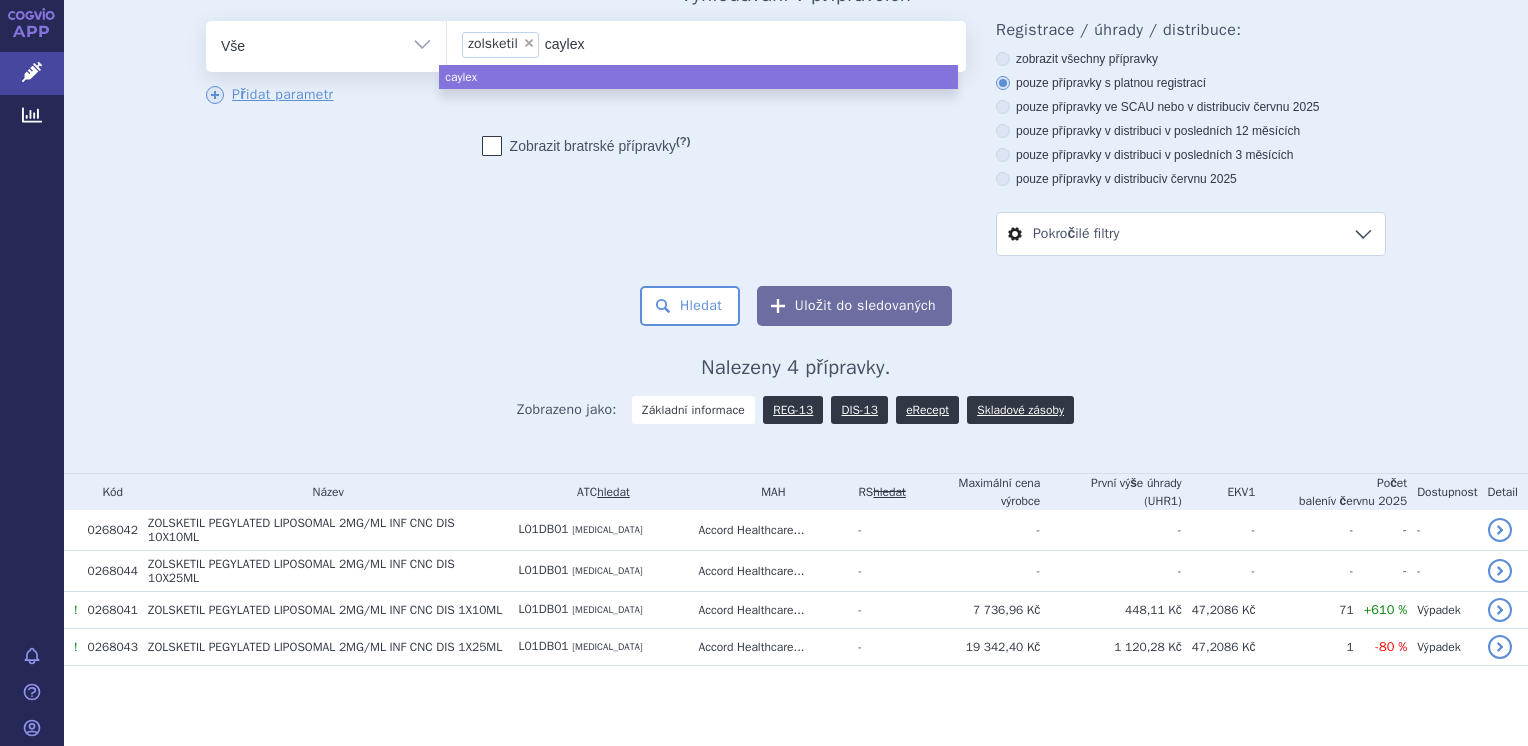 type 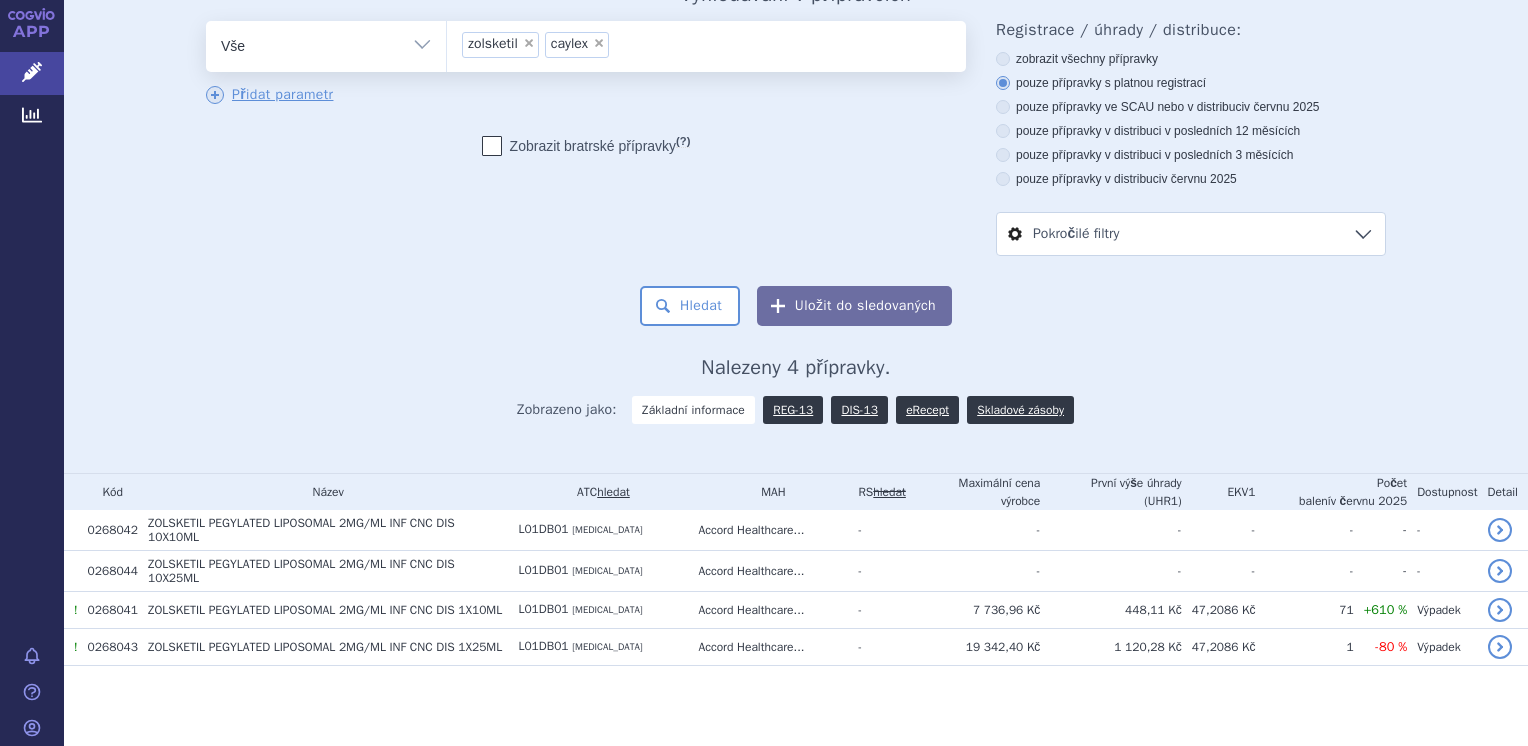 click on "×" at bounding box center (599, 43) 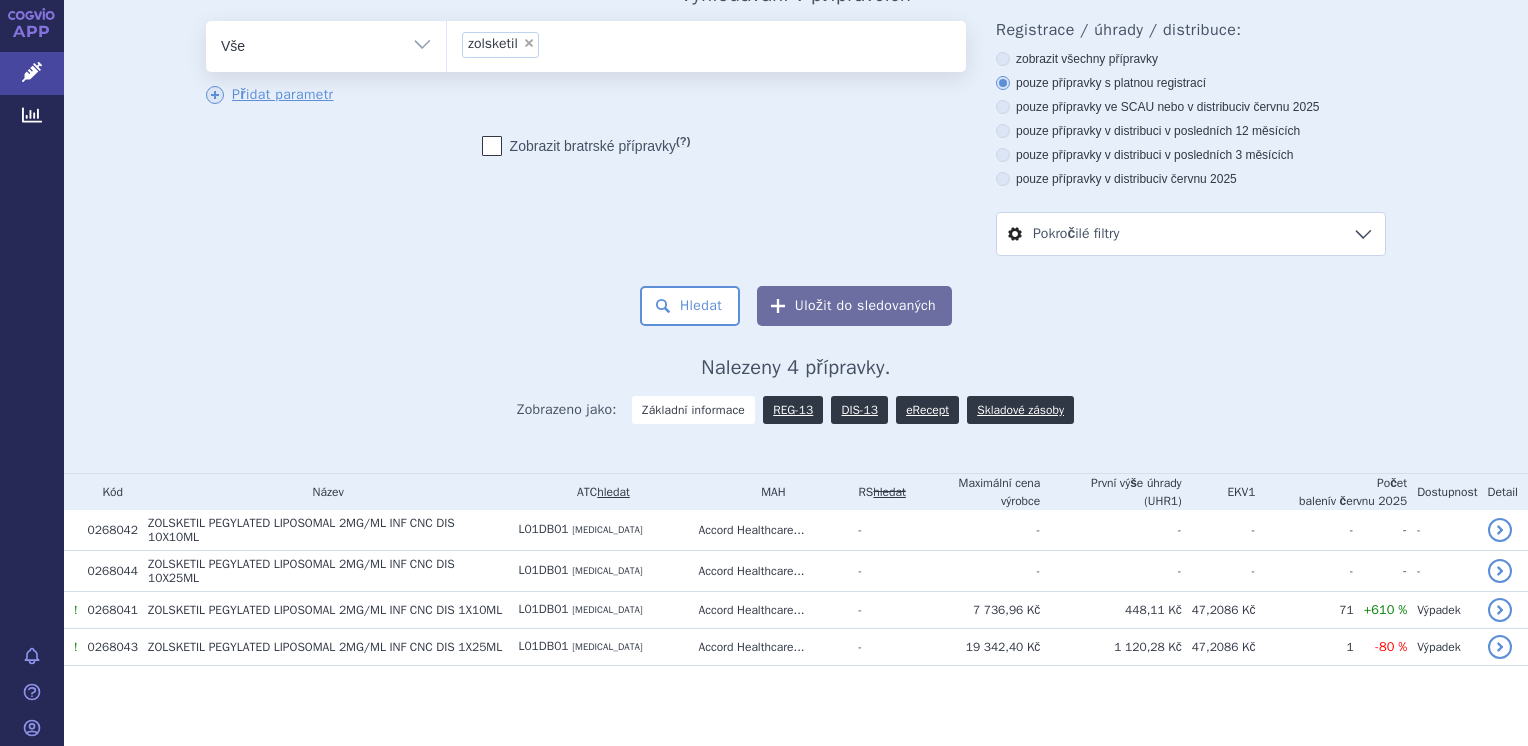 type on "c" 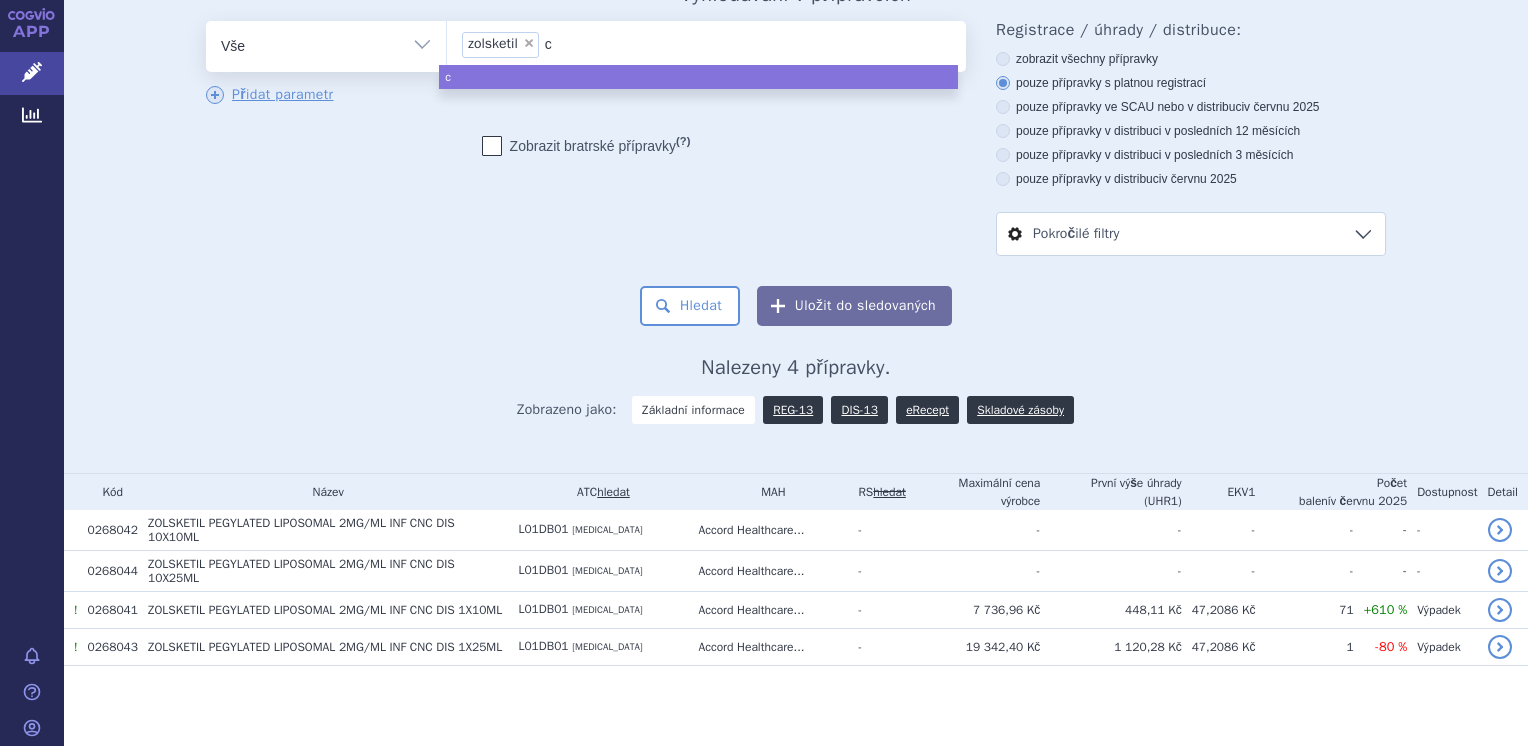 type on "ca" 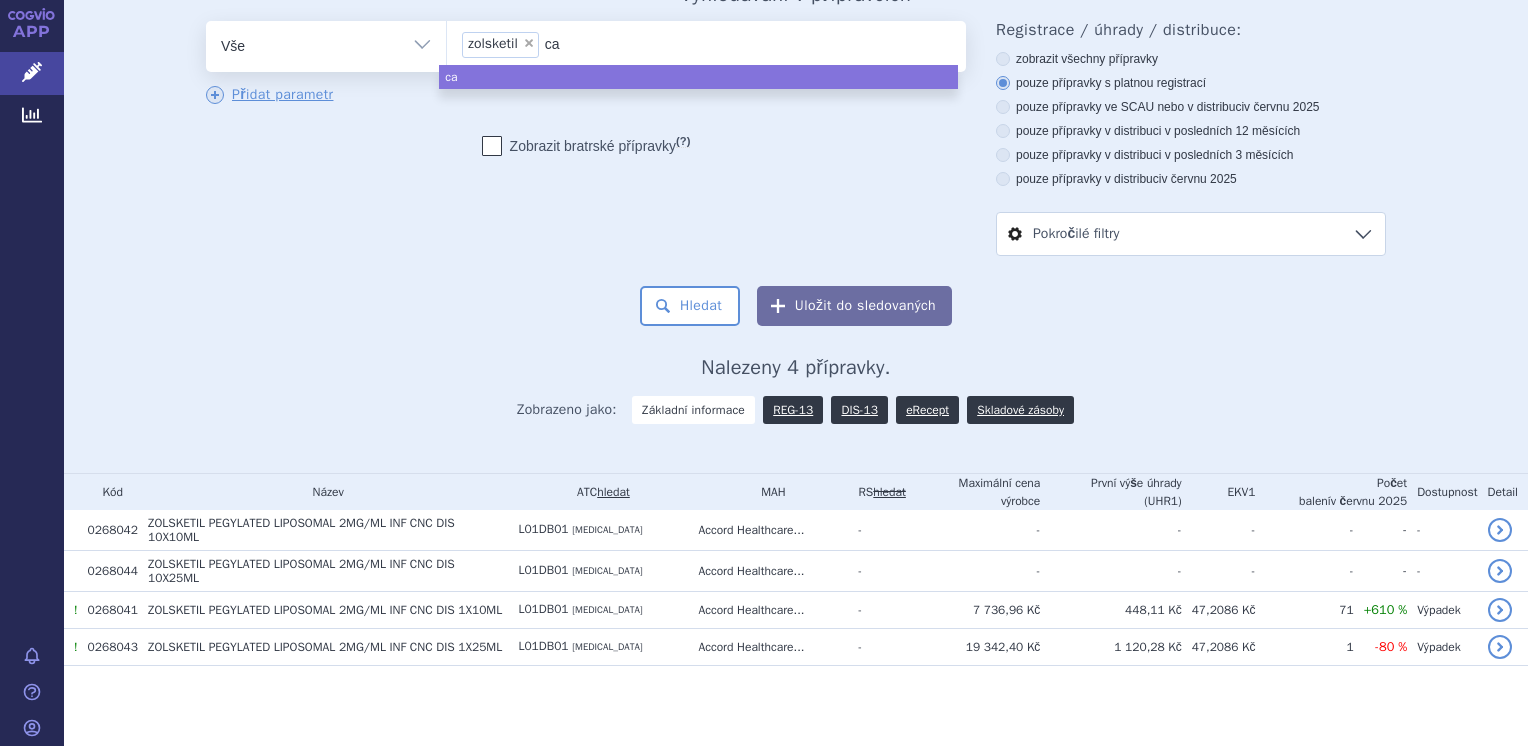 type on "cay" 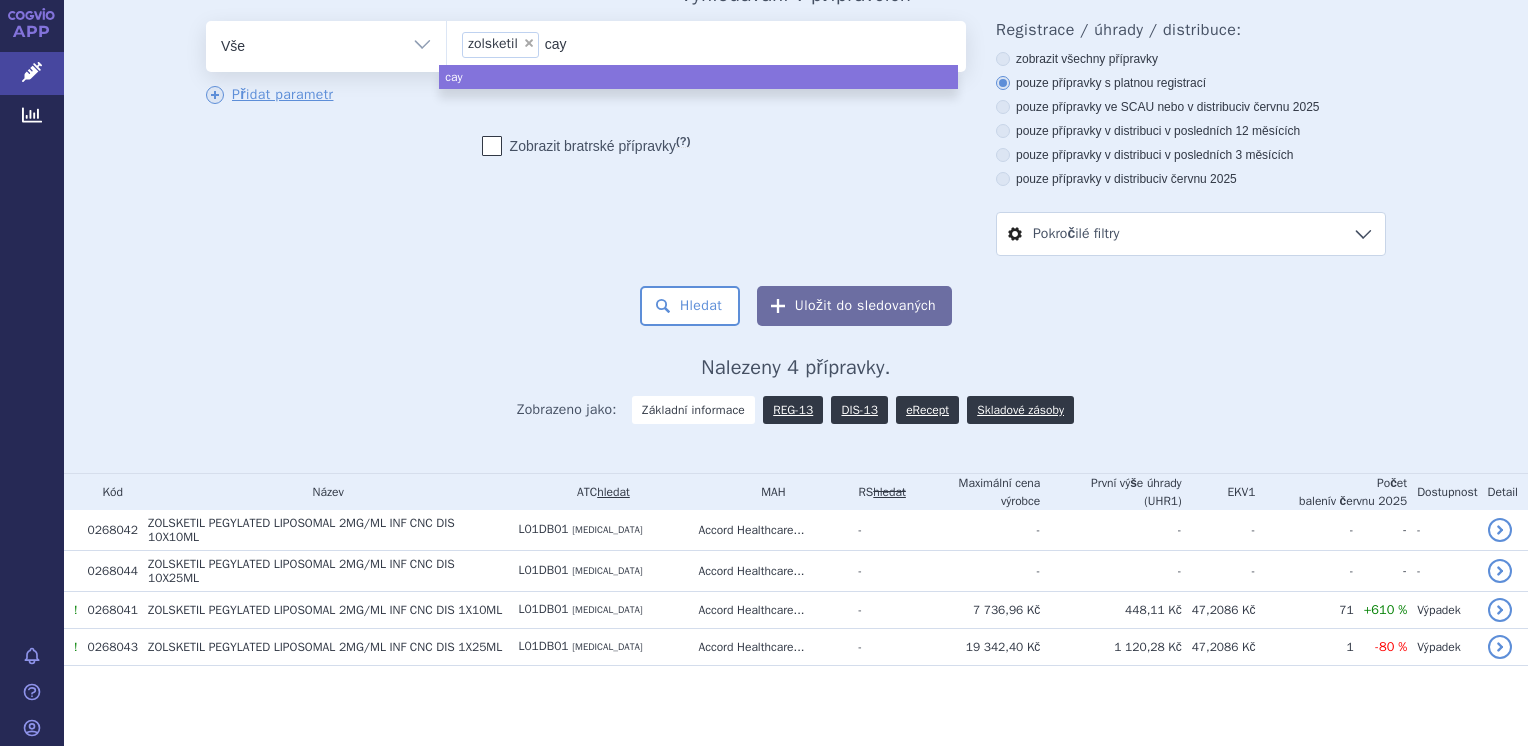 type on "cayl" 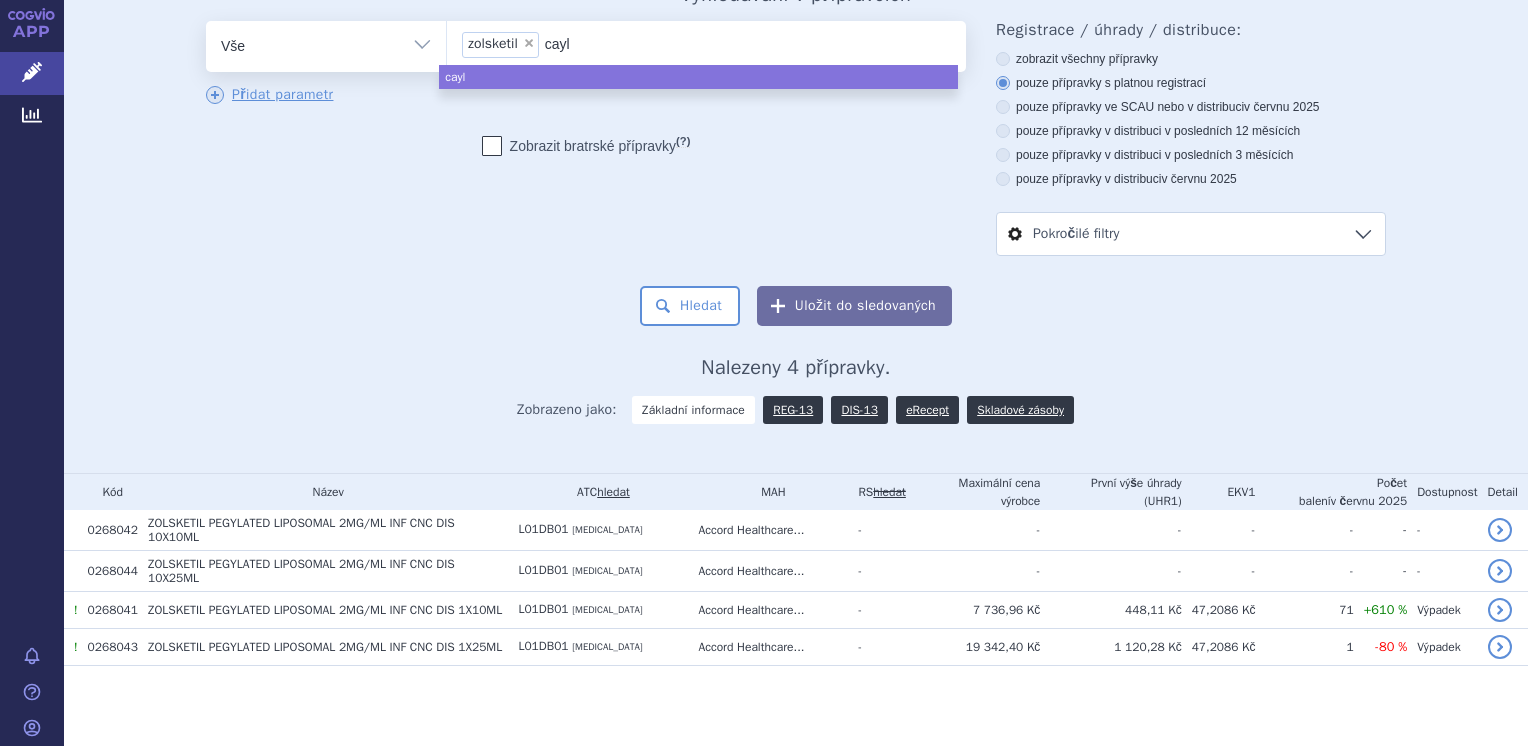 type on "cayle" 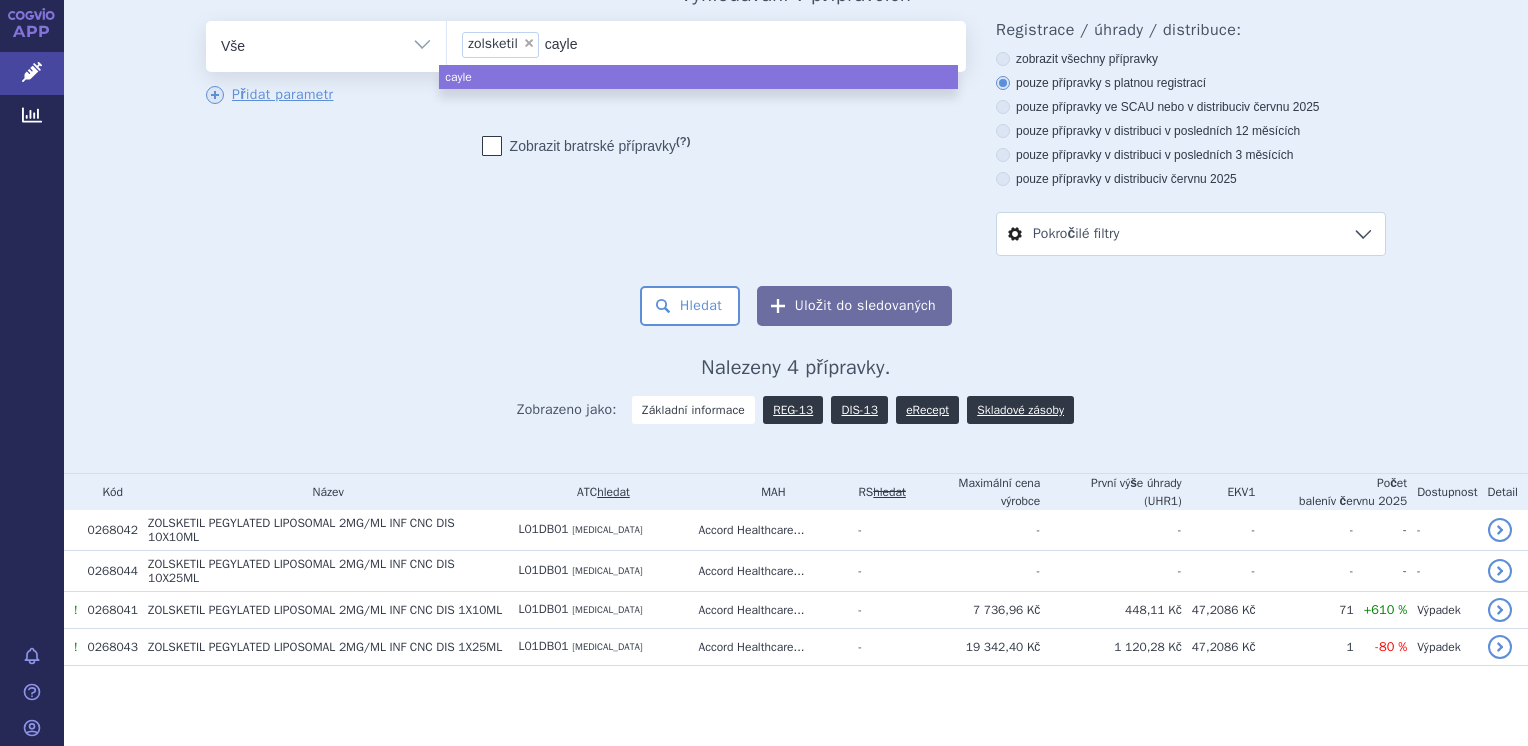 type on "caylex" 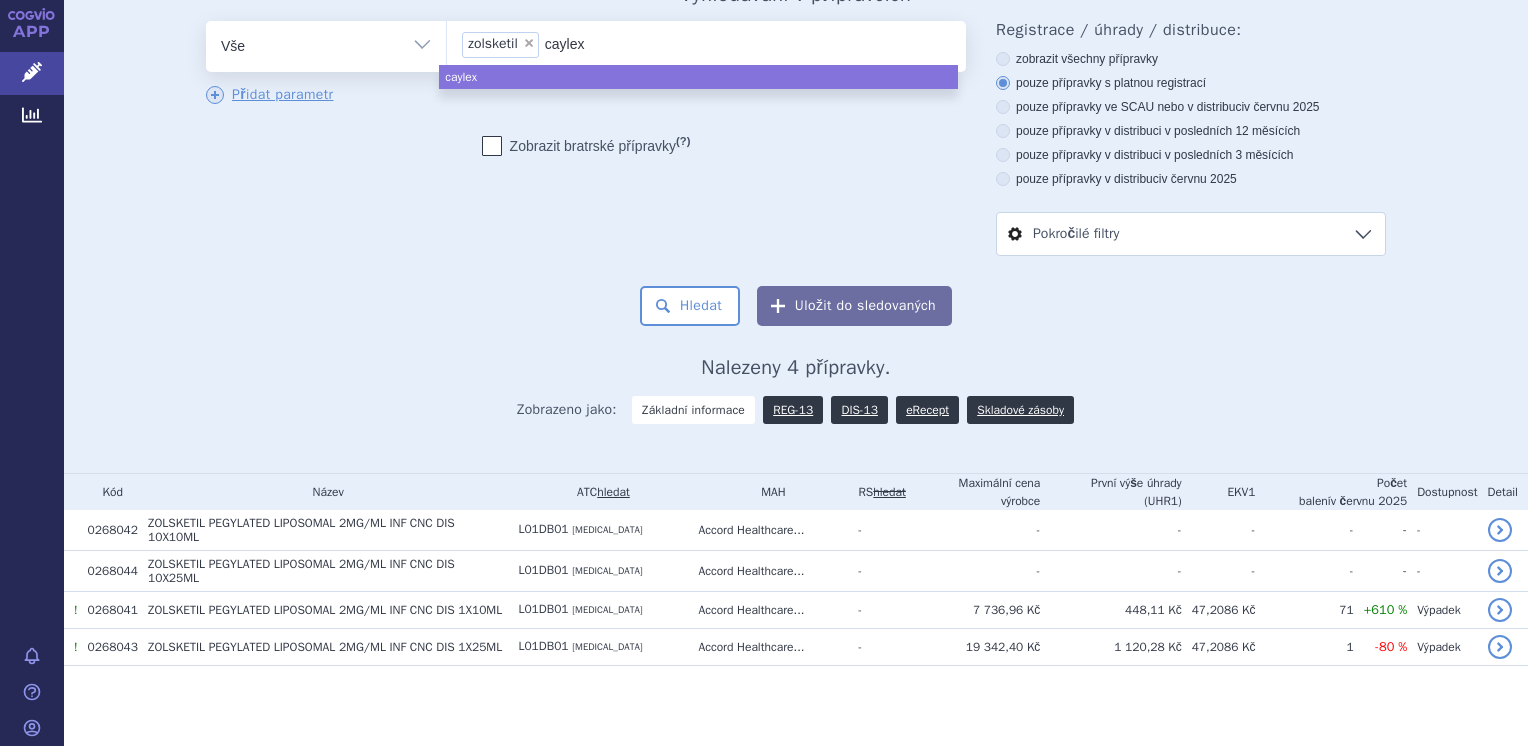 type 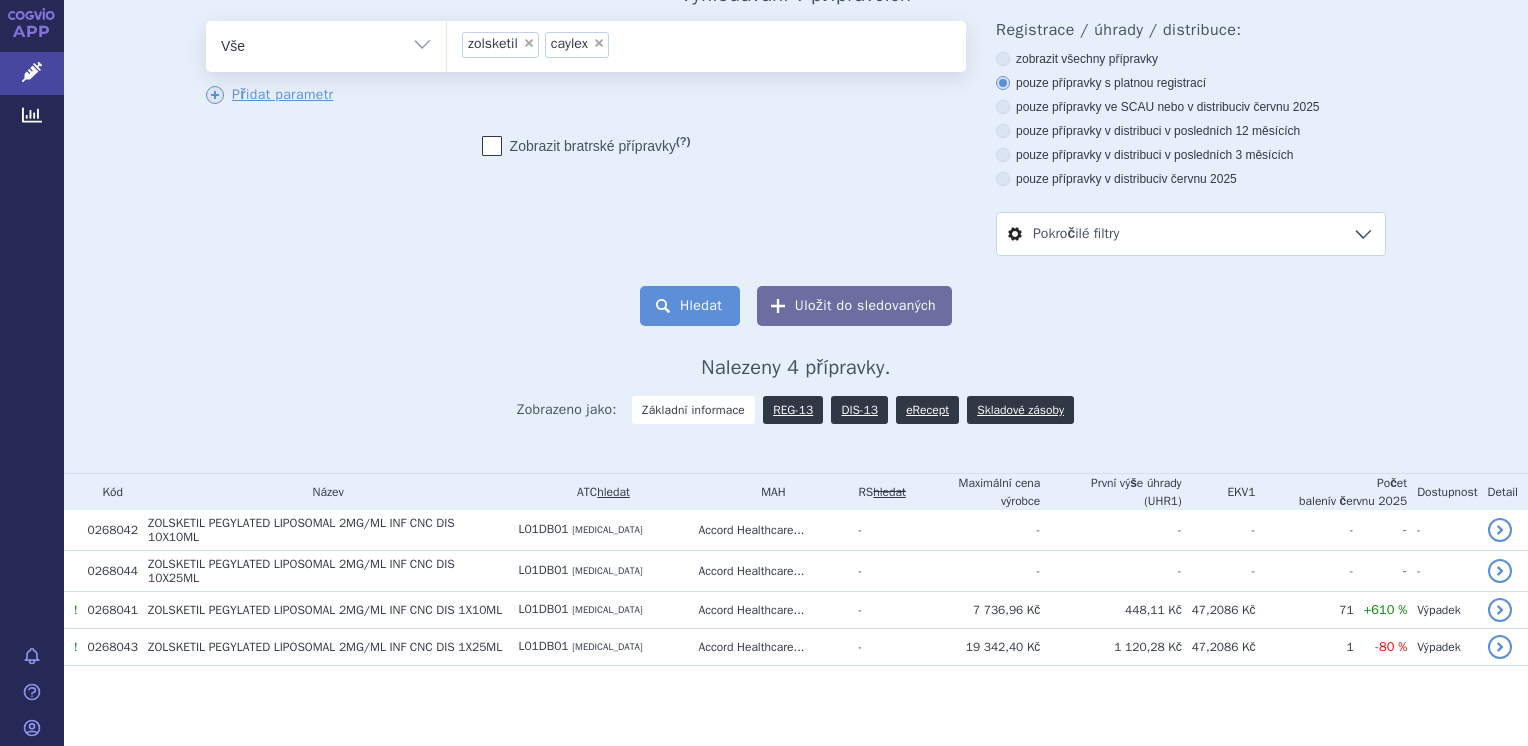 click on "Hledat" at bounding box center [690, 306] 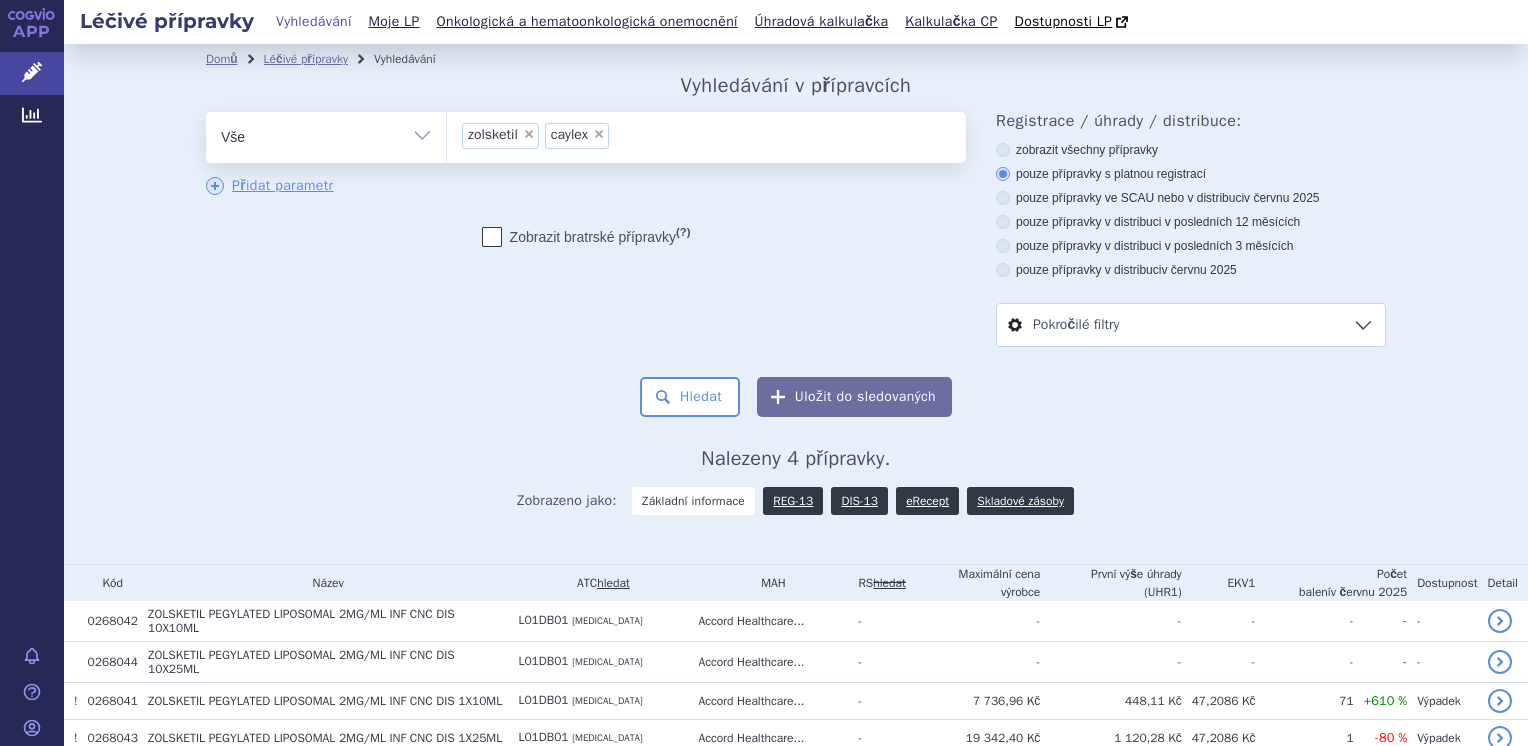 scroll, scrollTop: 0, scrollLeft: 0, axis: both 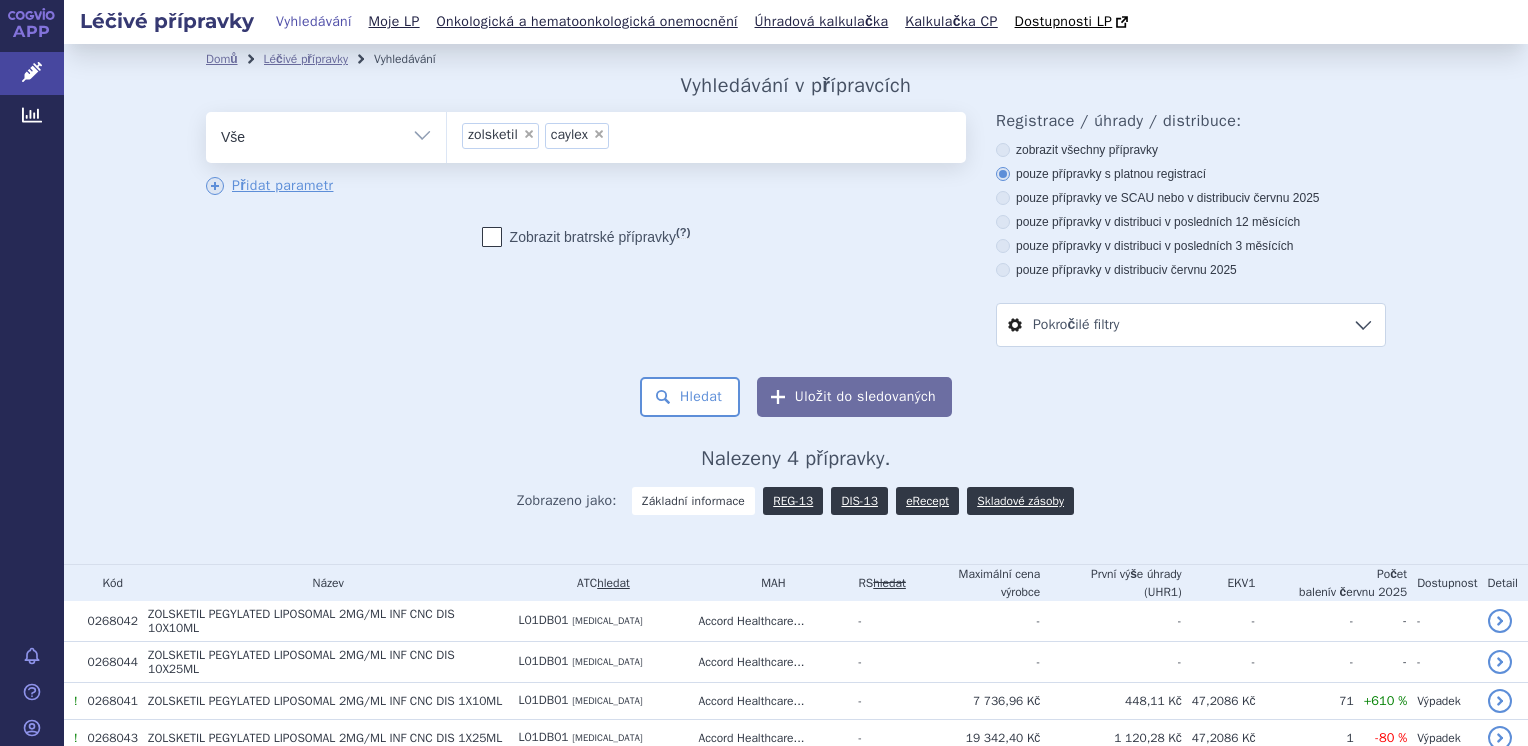 click on "×" at bounding box center (599, 134) 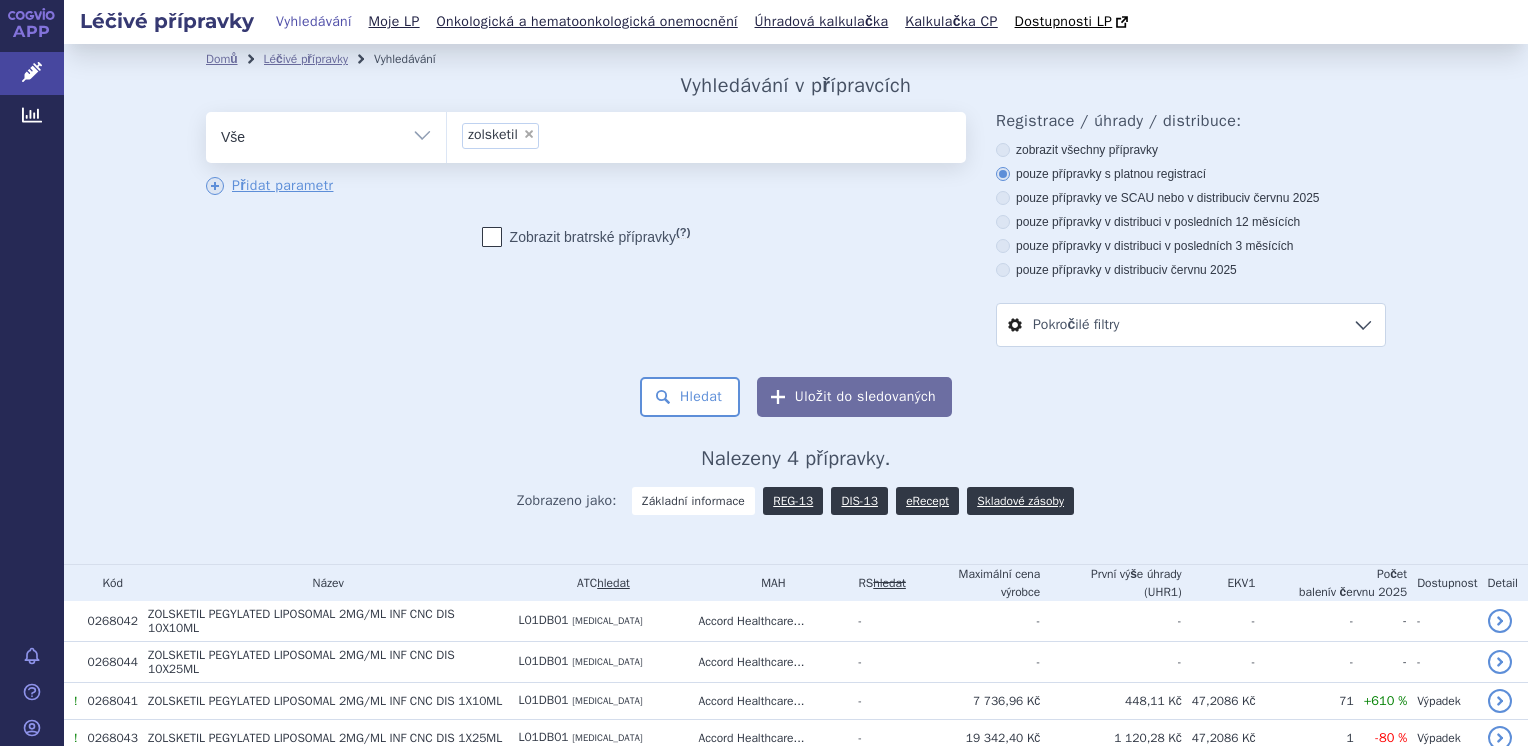 select 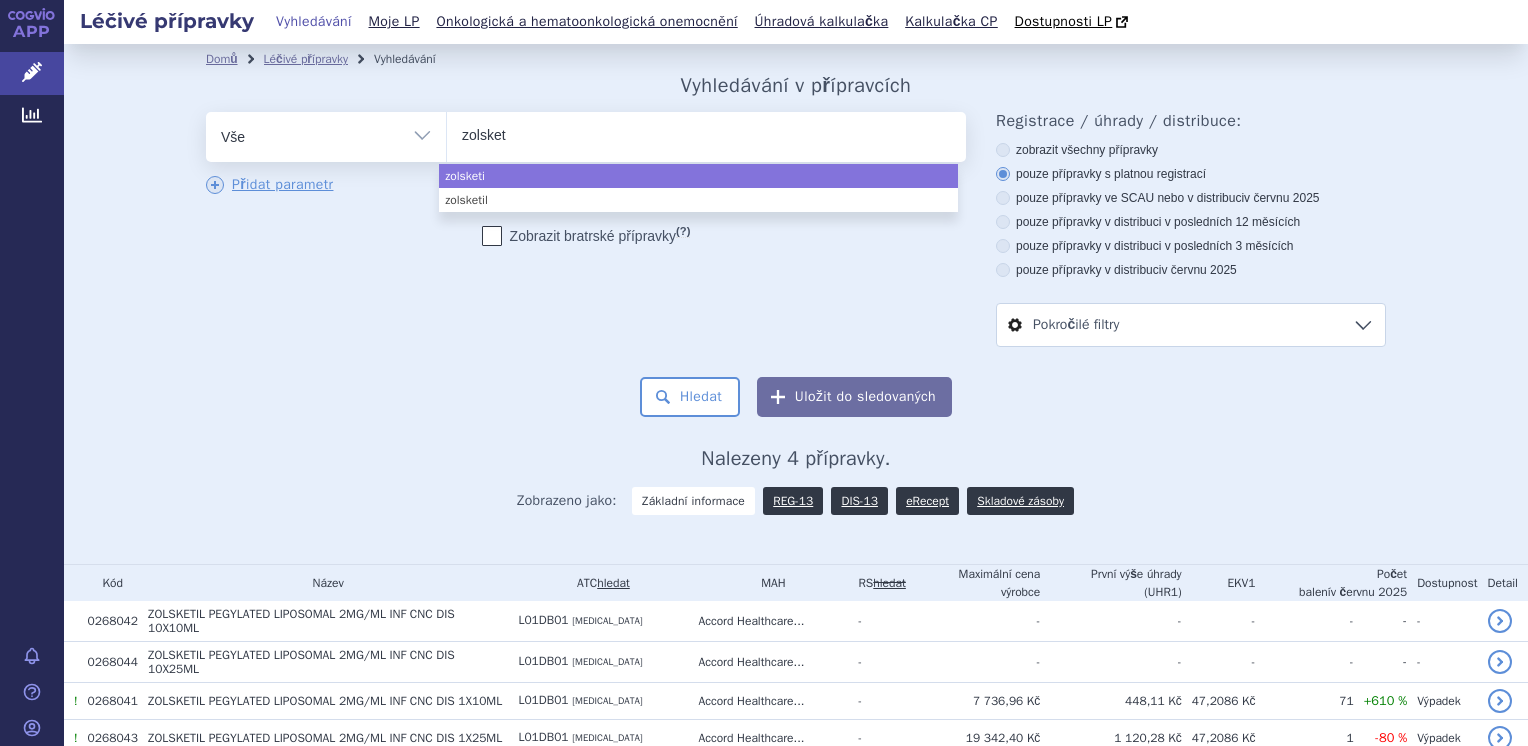 type on "zolske" 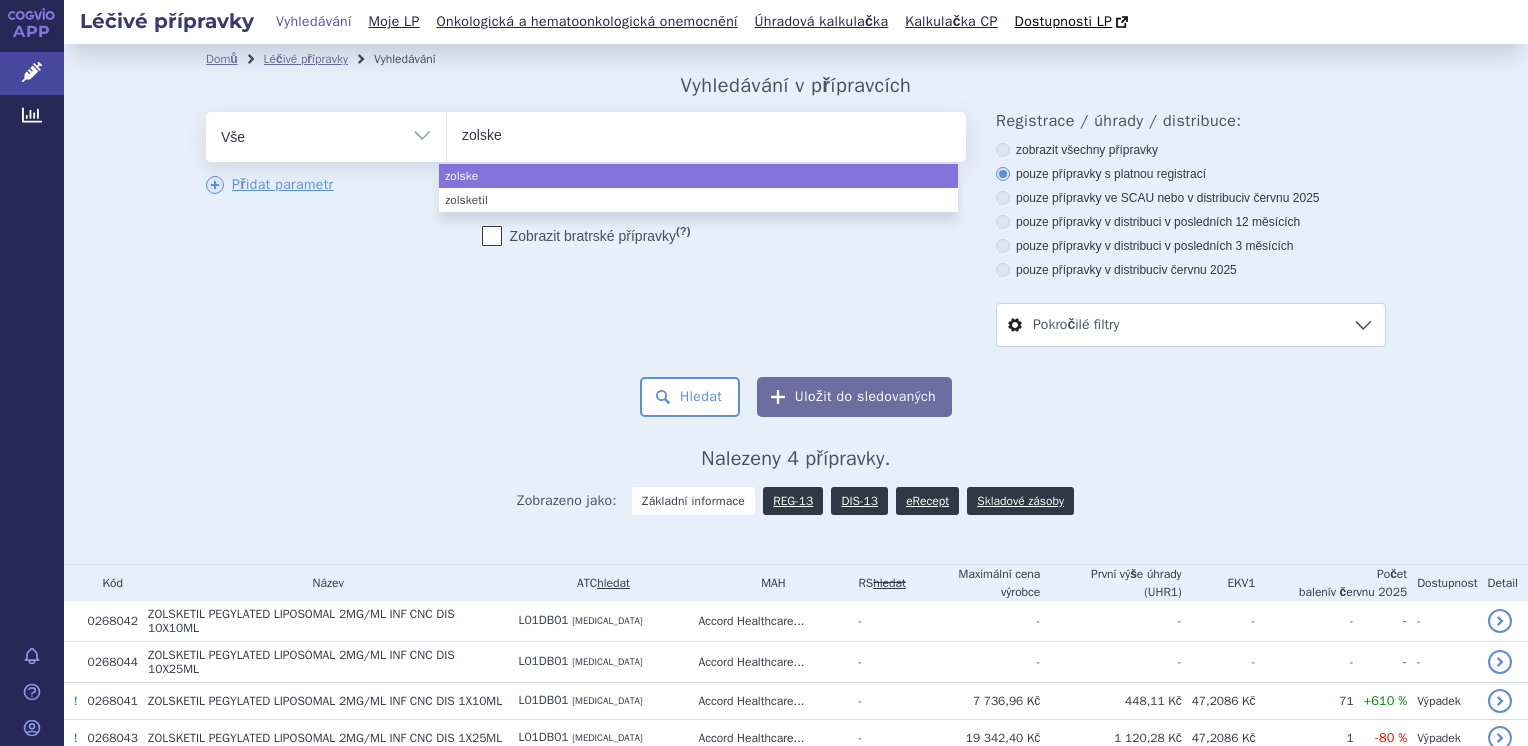 type on "zolsk" 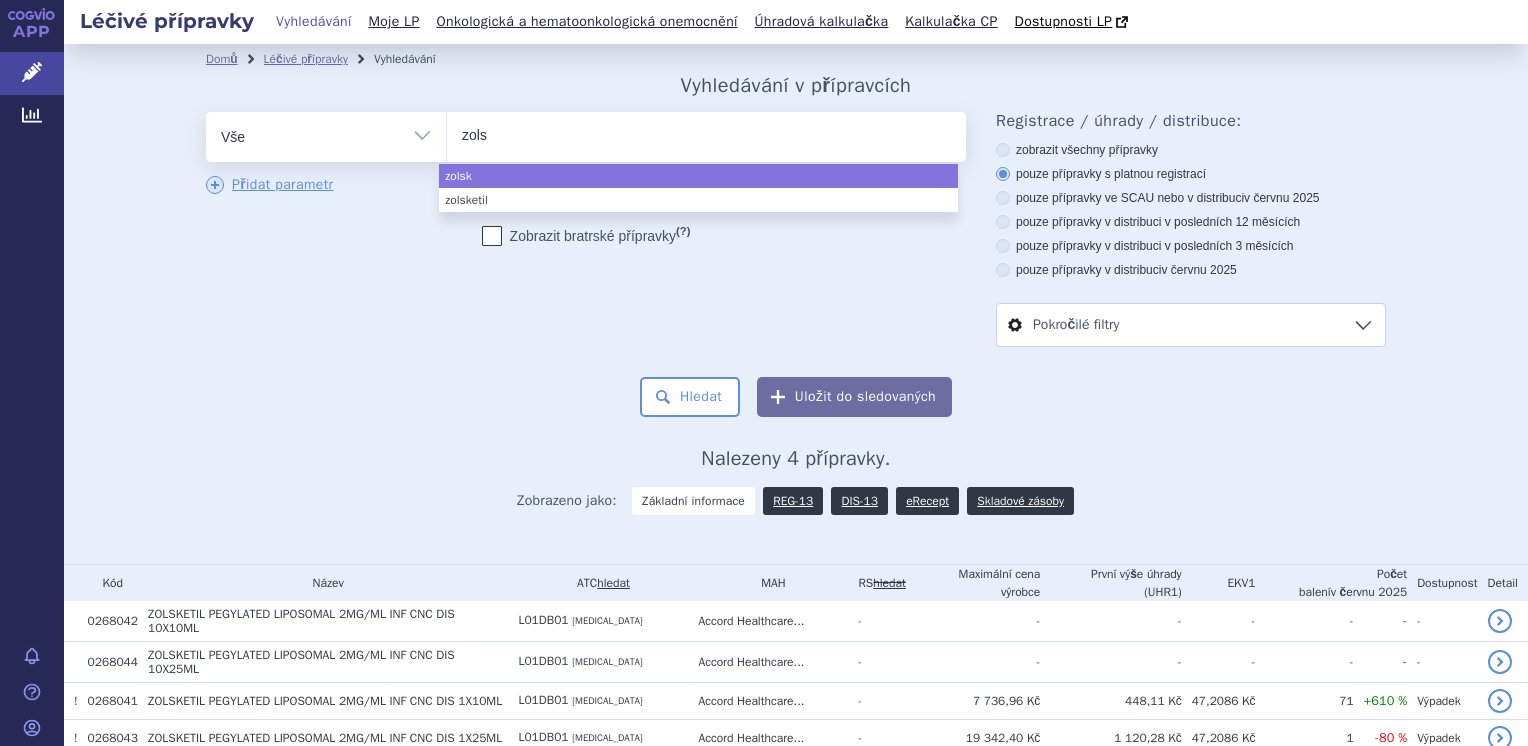 type on "zol" 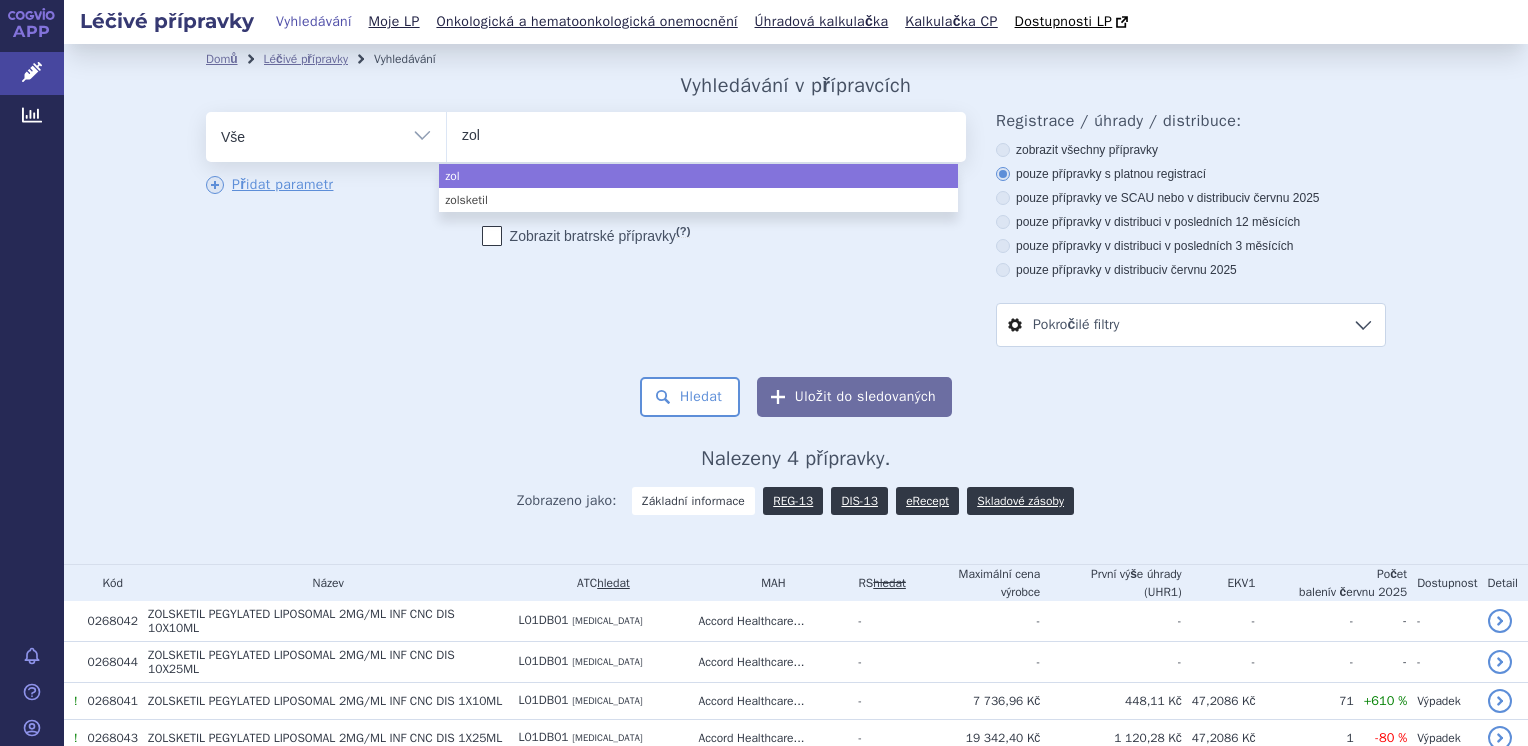 type on "zo" 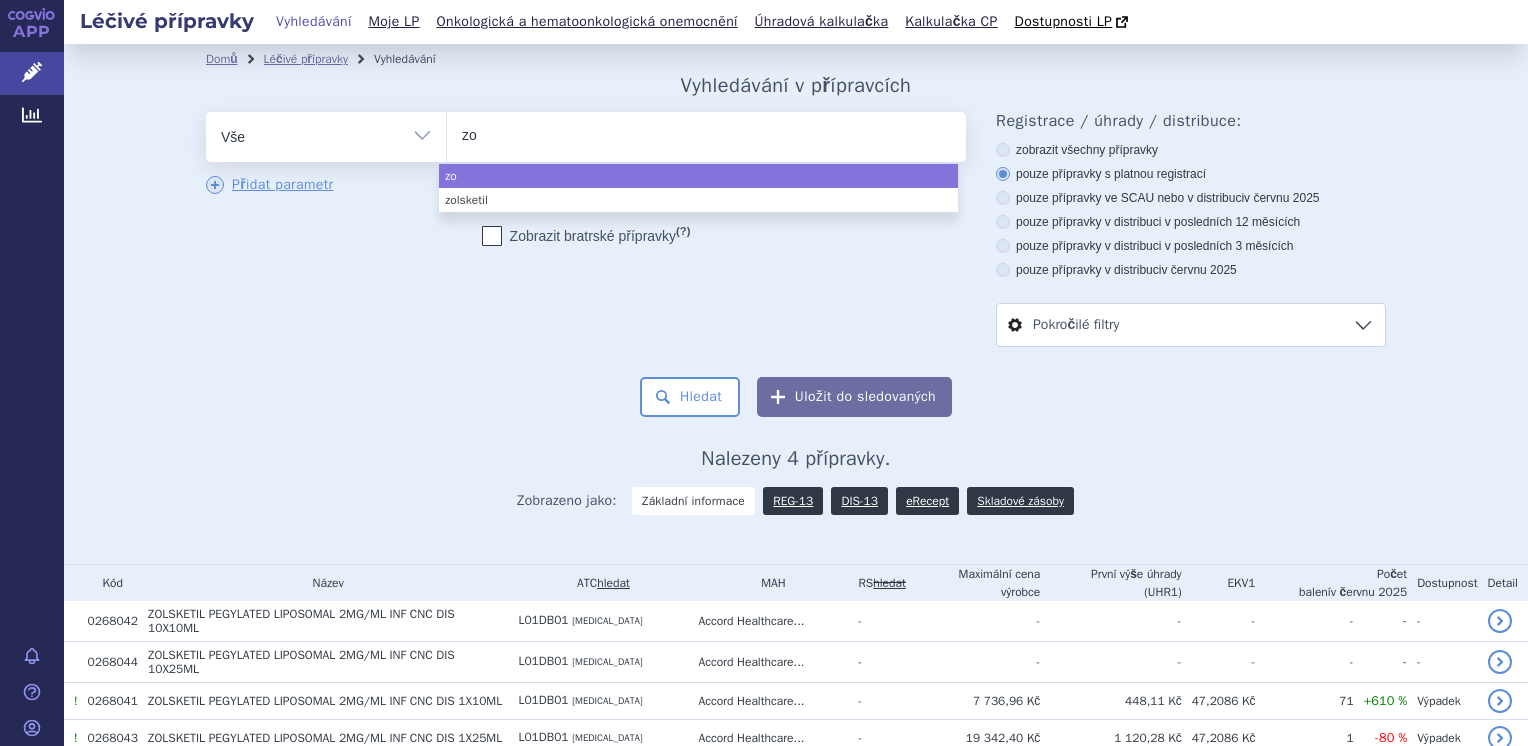 type on "z" 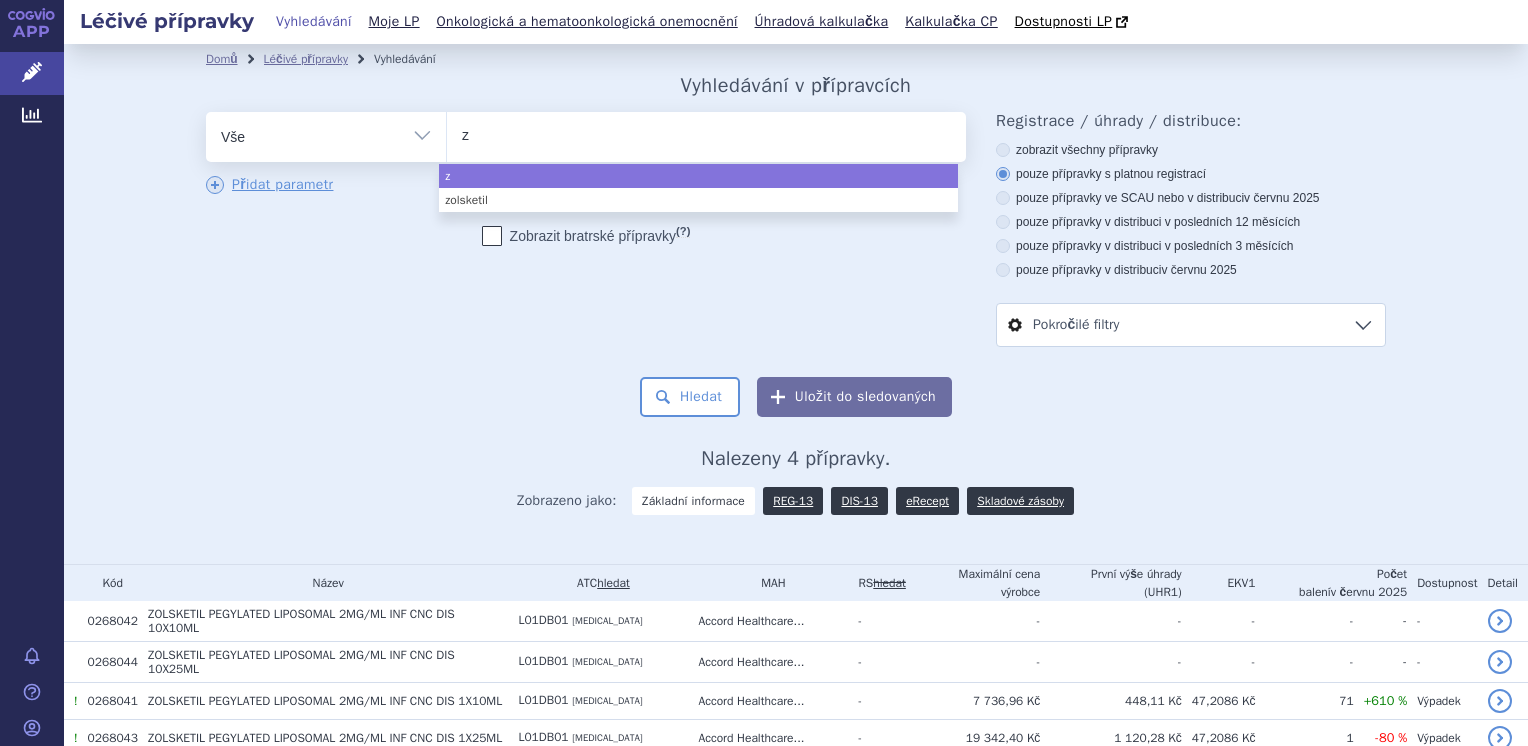 type 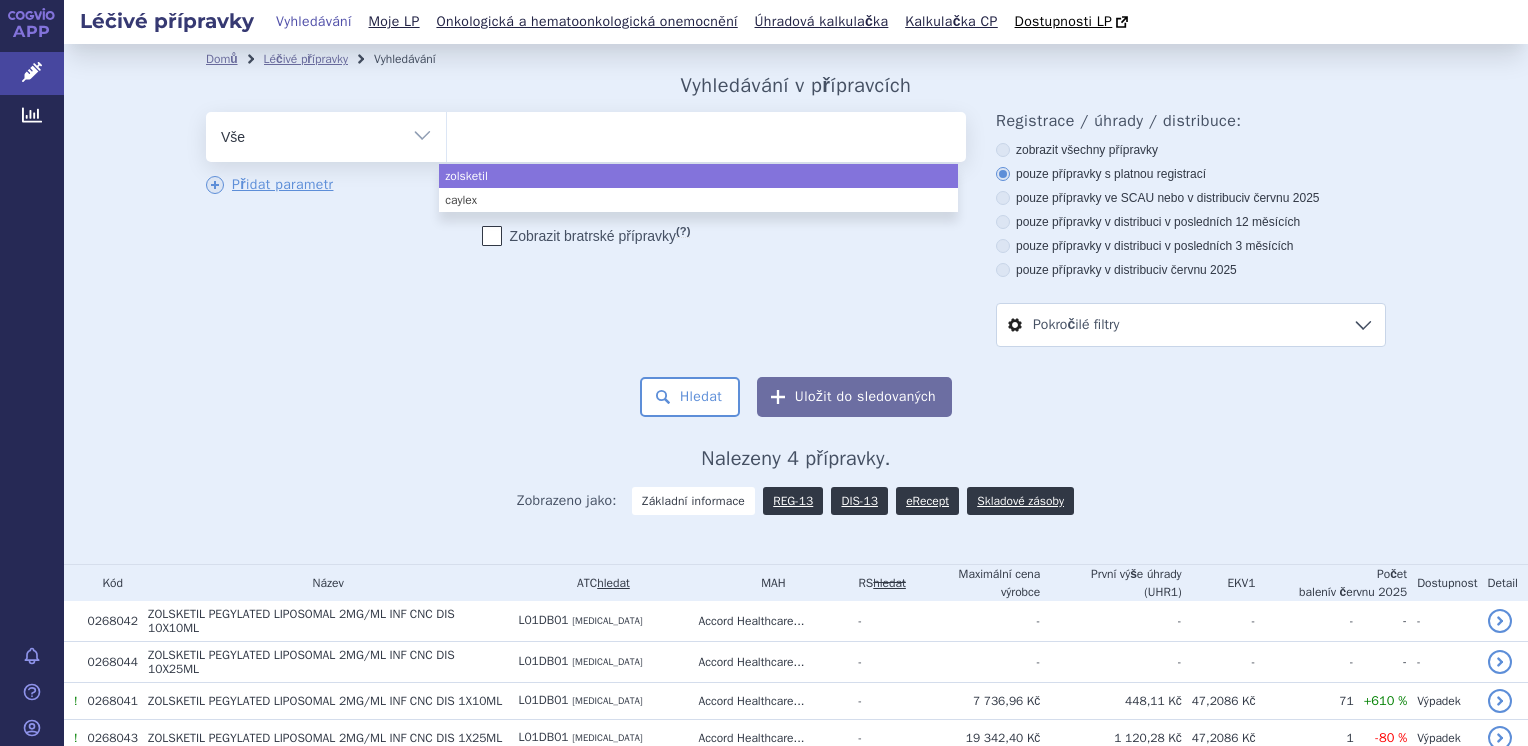 select on "zolsketil" 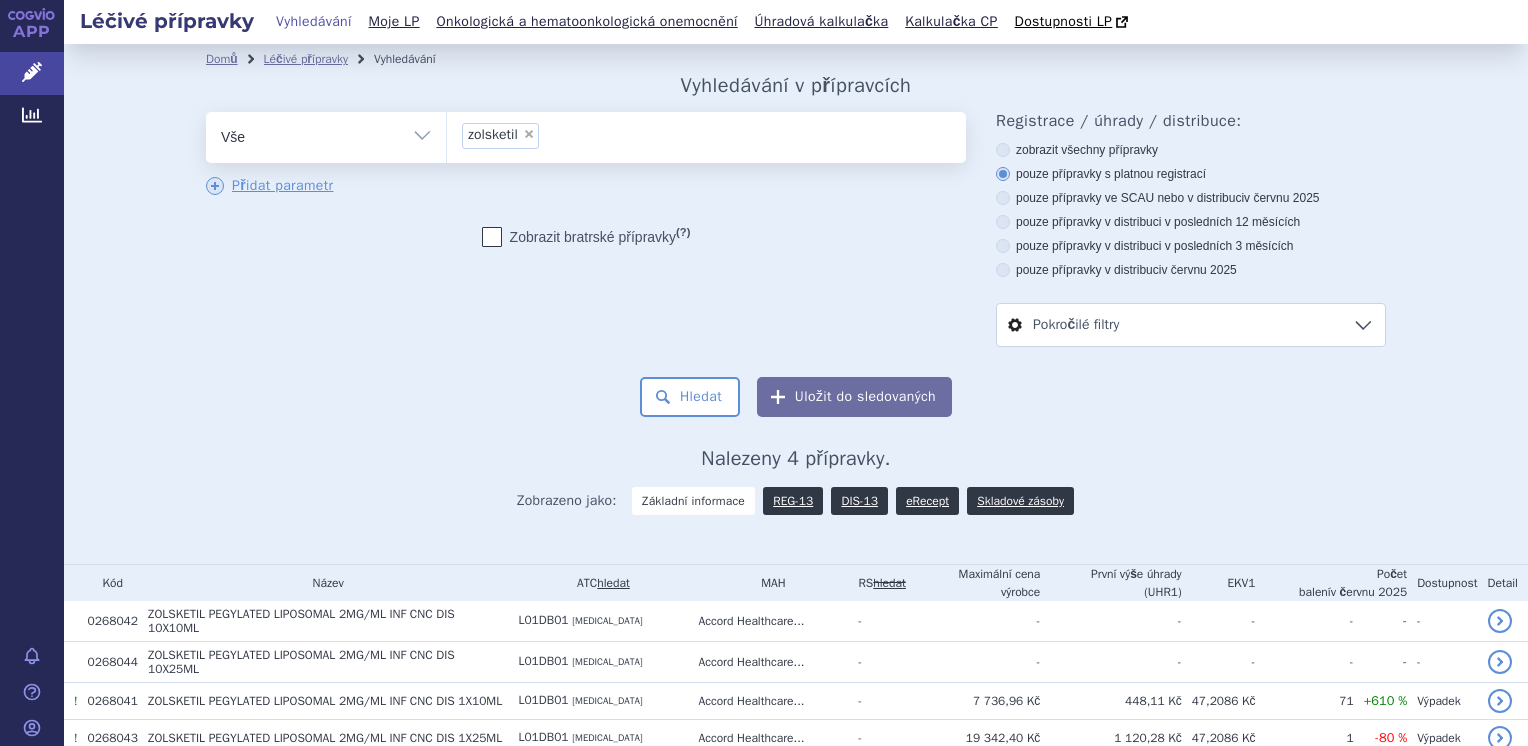 click on "Vše
Přípravek/SUKL kód
MAH
VPOIS
ATC/Aktivní látka
Léková forma
Síla" at bounding box center (326, 134) 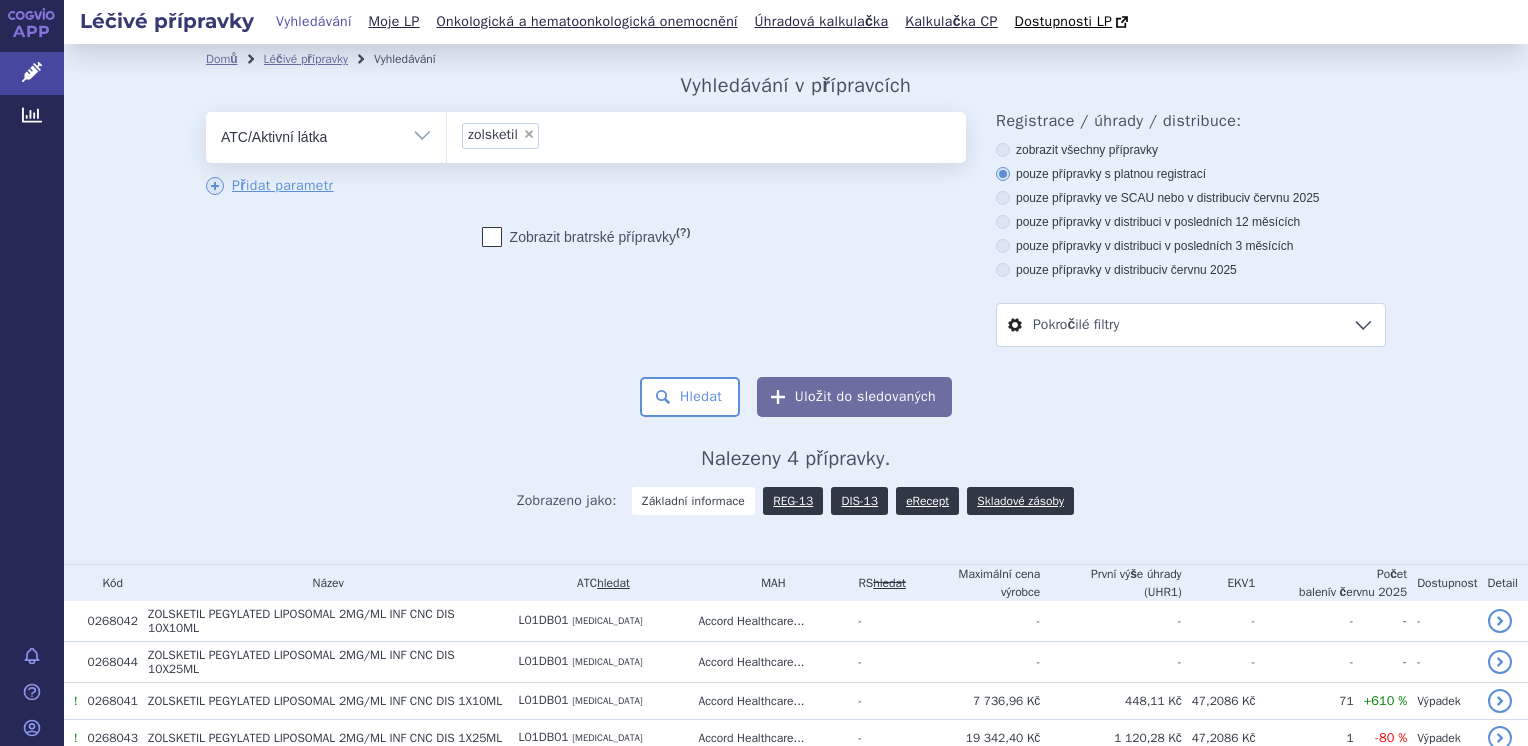click on "Vše
Přípravek/SUKL kód
MAH
VPOIS
ATC/Aktivní látka
Léková forma
Síla" at bounding box center [326, 134] 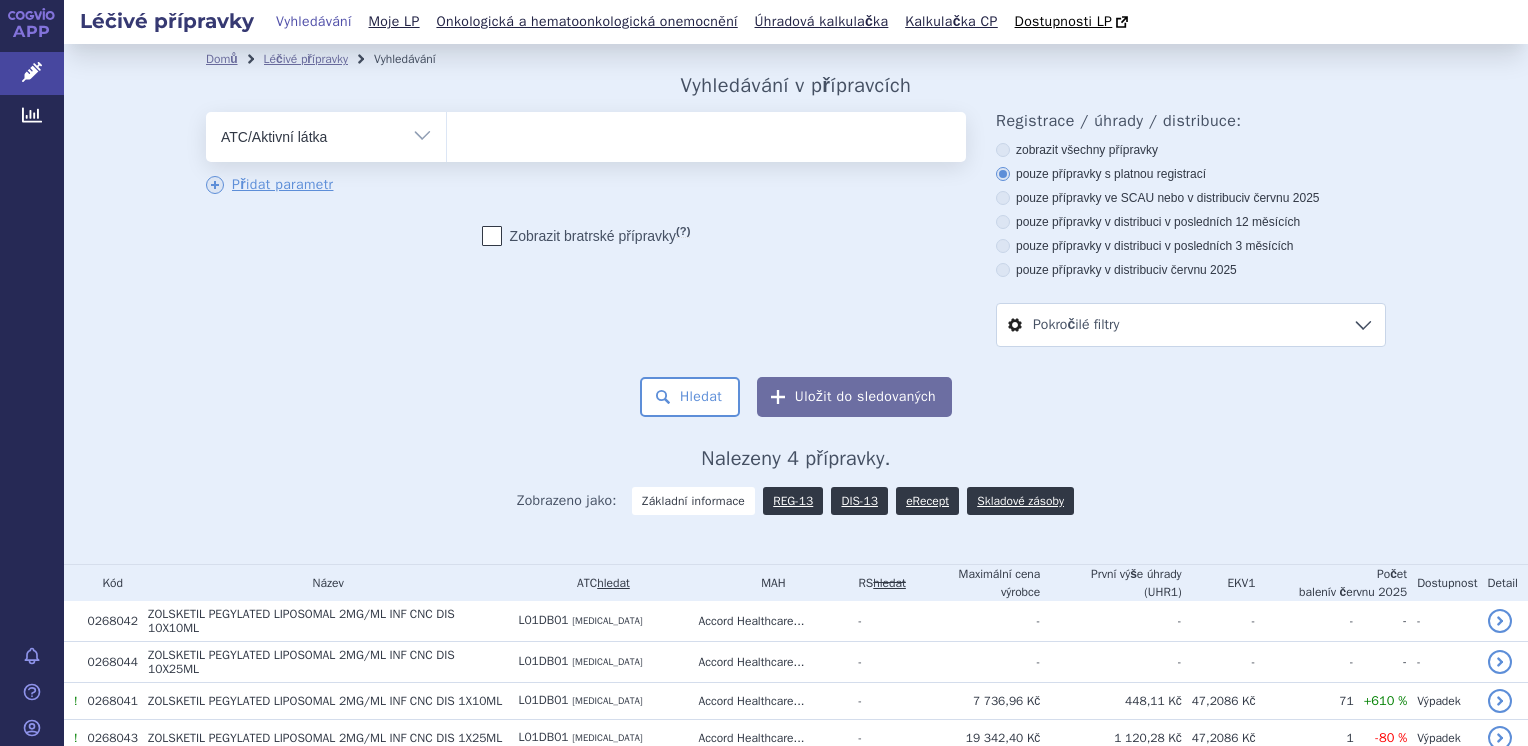 click at bounding box center [706, 133] 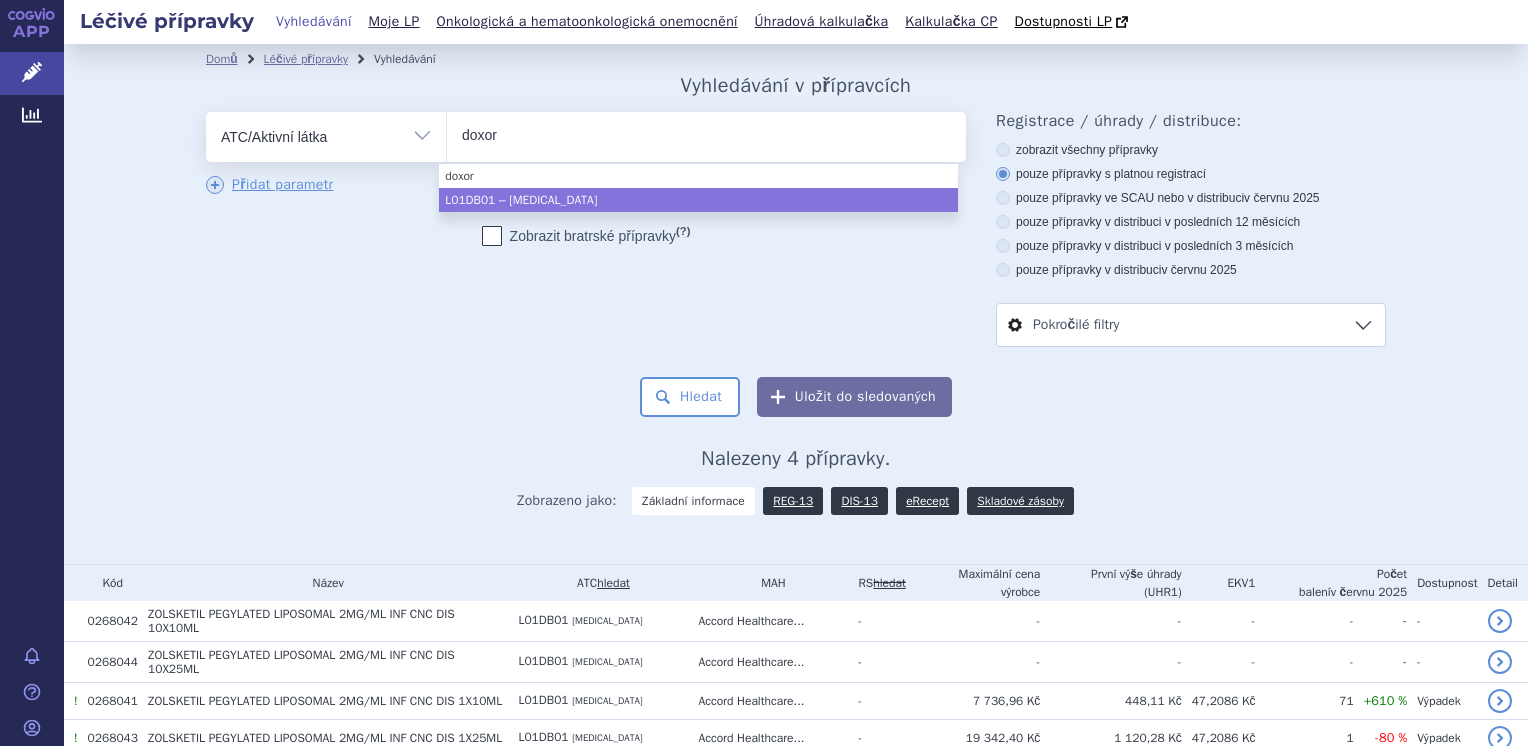 type on "doxor" 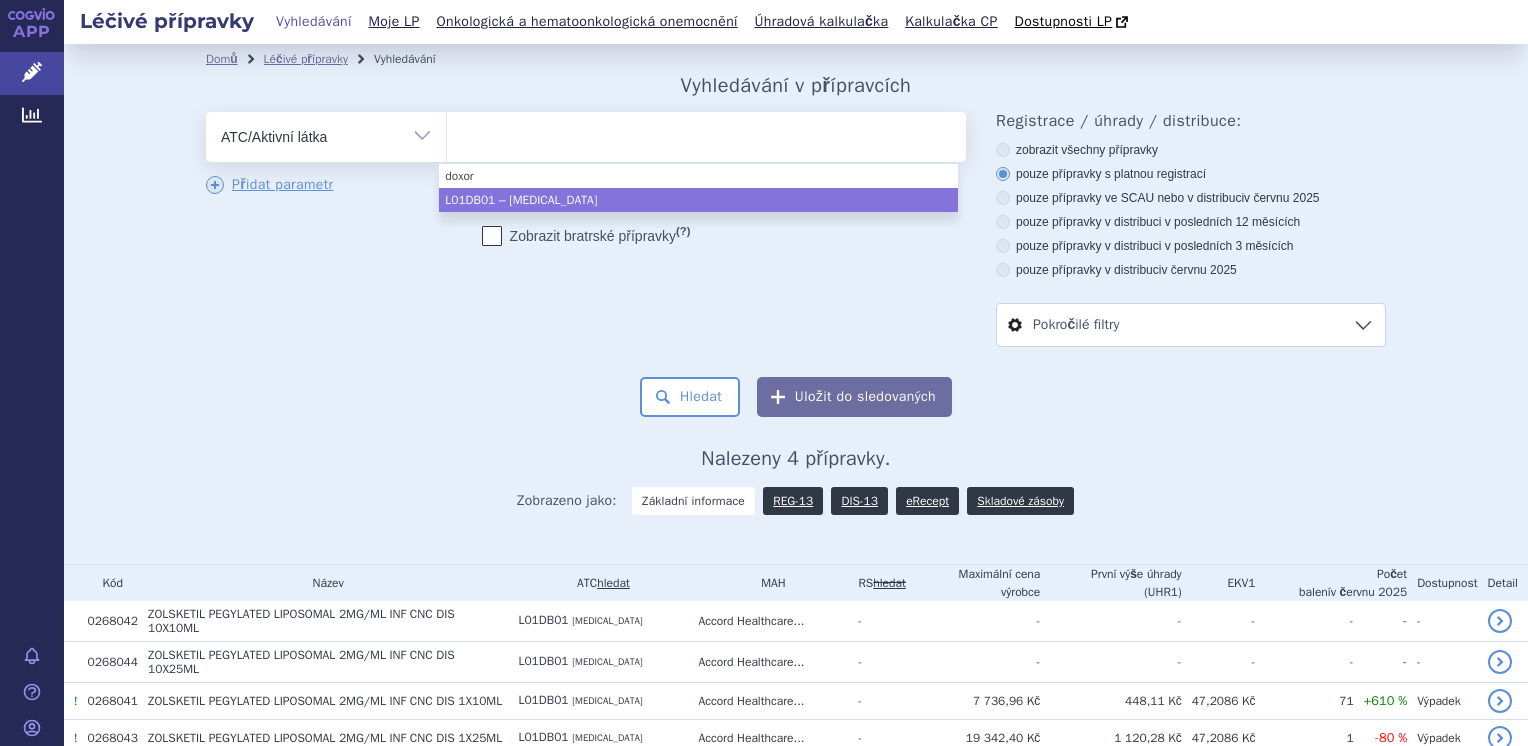 select on "L01DB01" 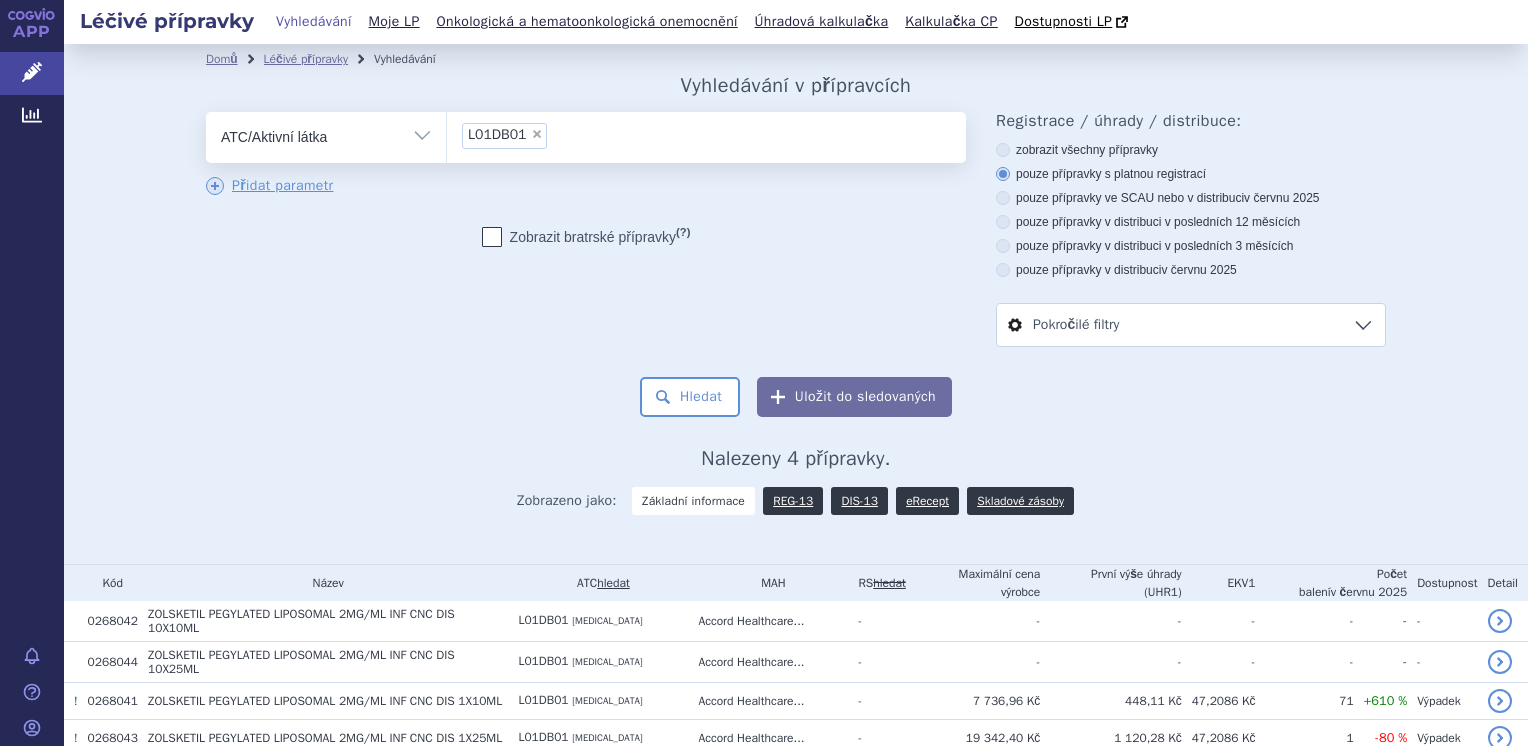 click at bounding box center [1003, 270] 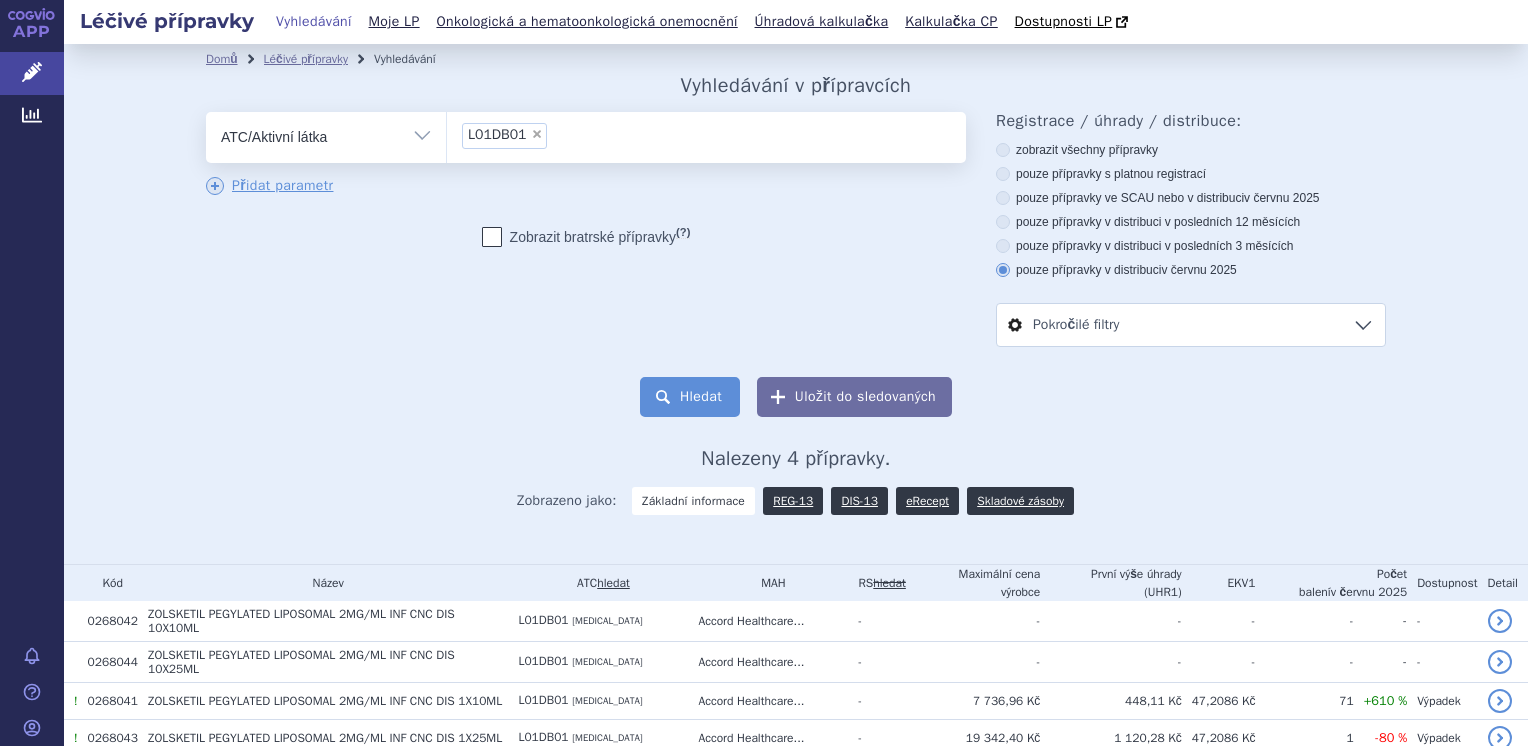 click on "Hledat" at bounding box center (690, 397) 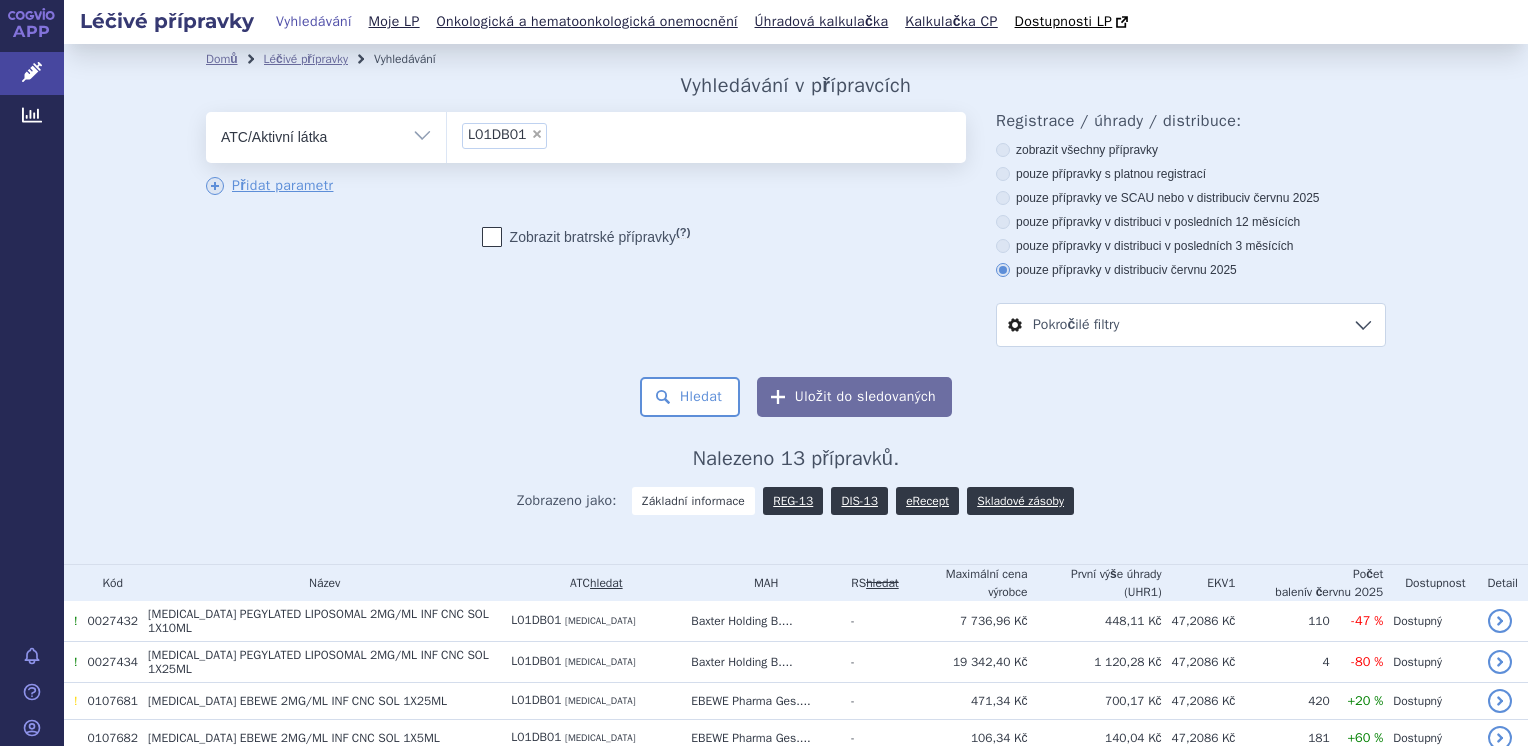 scroll, scrollTop: 0, scrollLeft: 0, axis: both 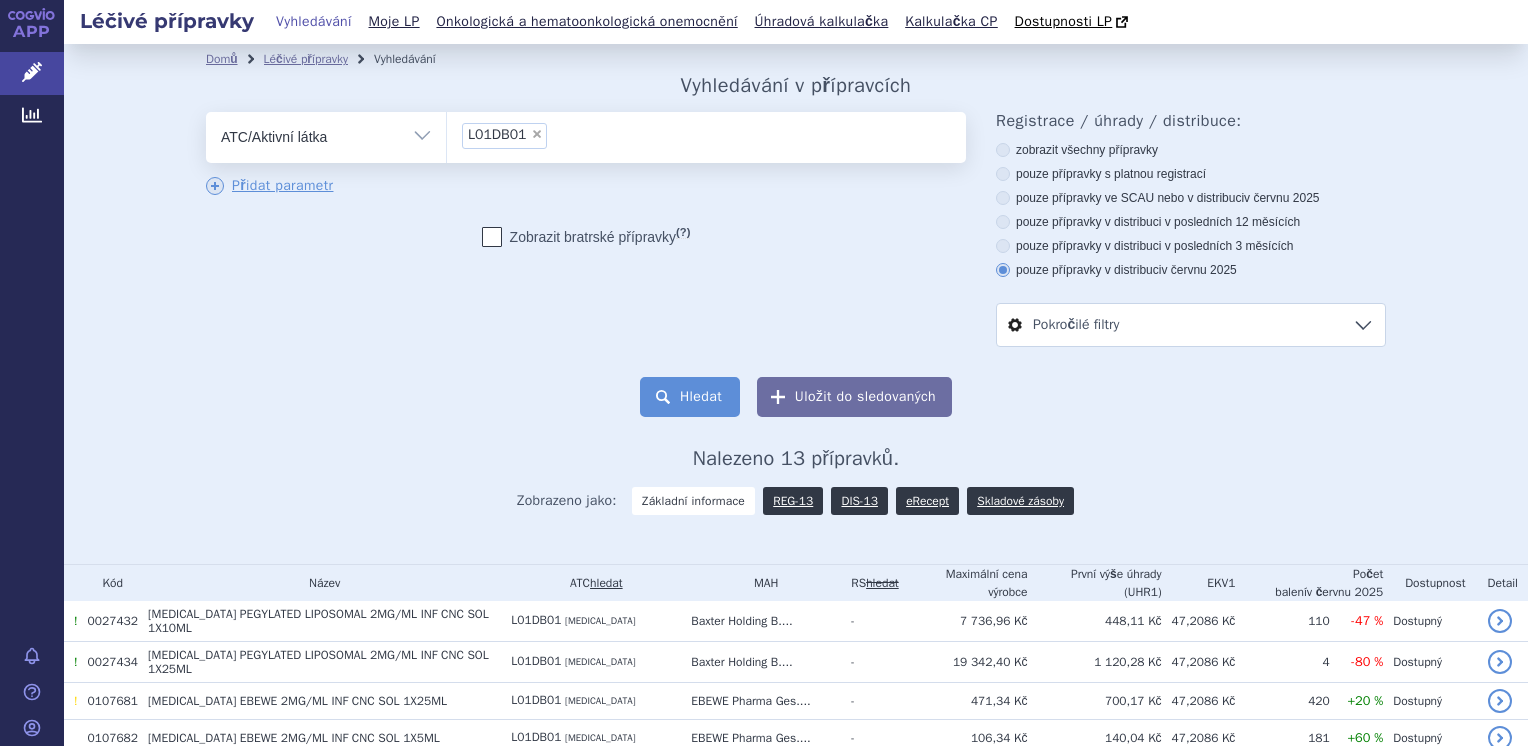click on "Hledat" at bounding box center (690, 397) 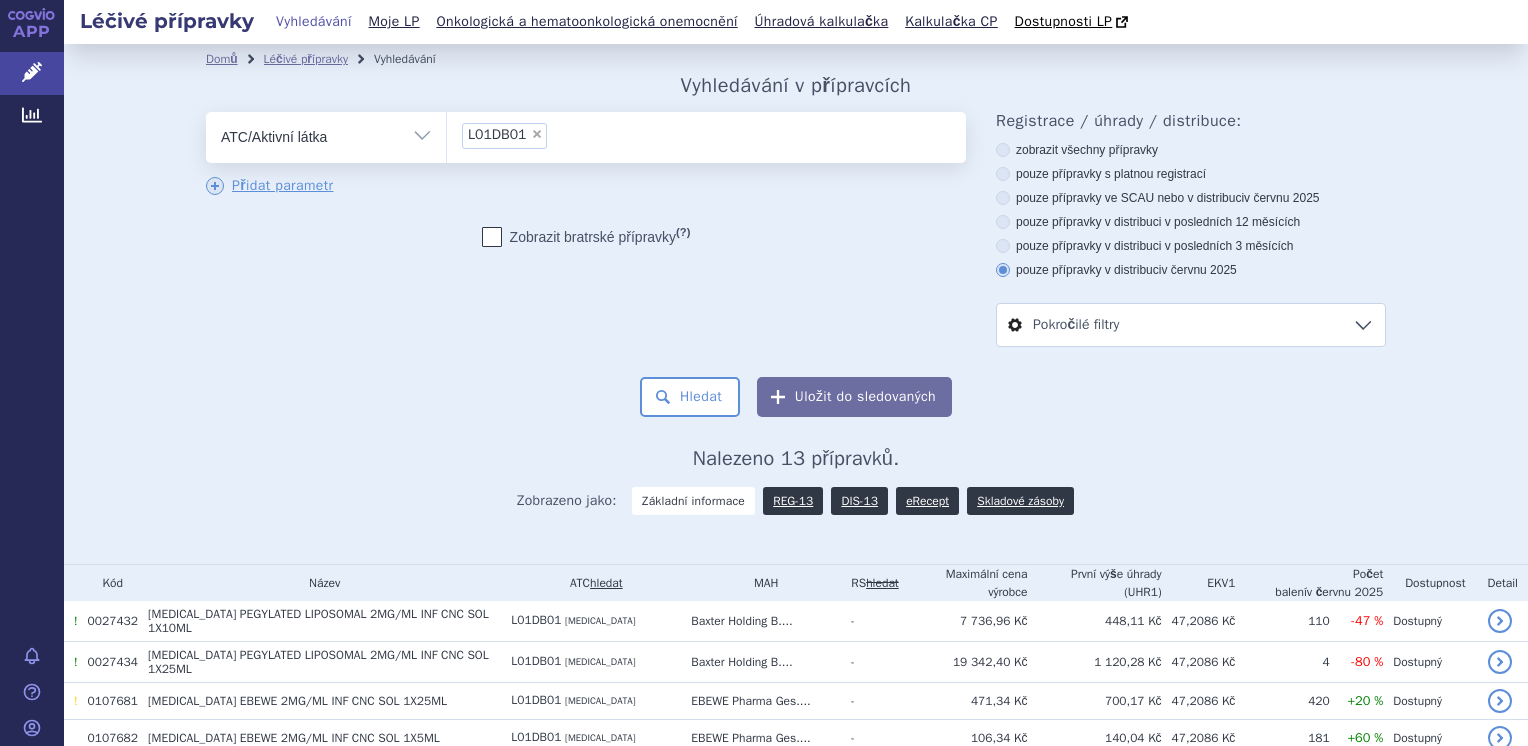 scroll, scrollTop: 0, scrollLeft: 0, axis: both 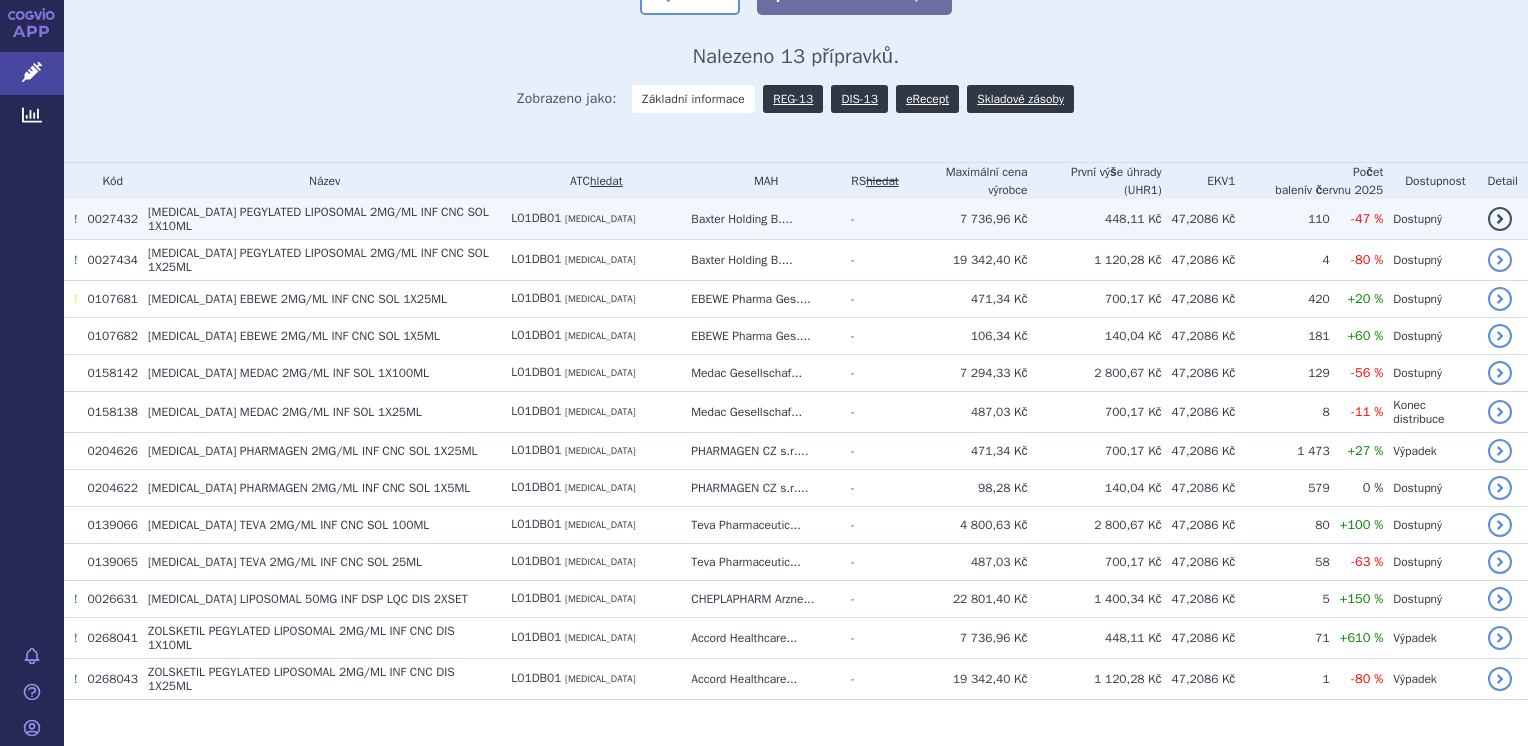 click on "!" at bounding box center [76, 219] 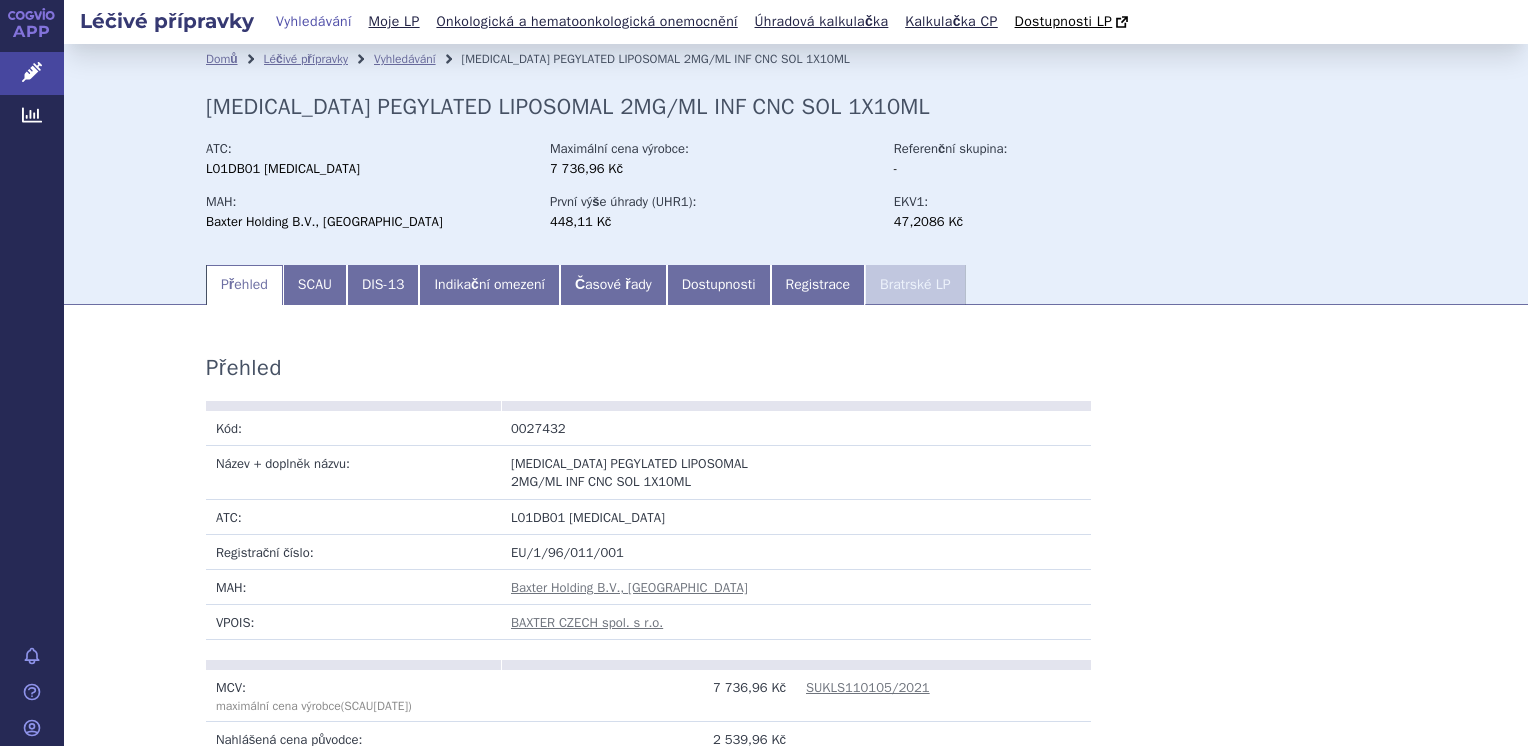 scroll, scrollTop: 0, scrollLeft: 0, axis: both 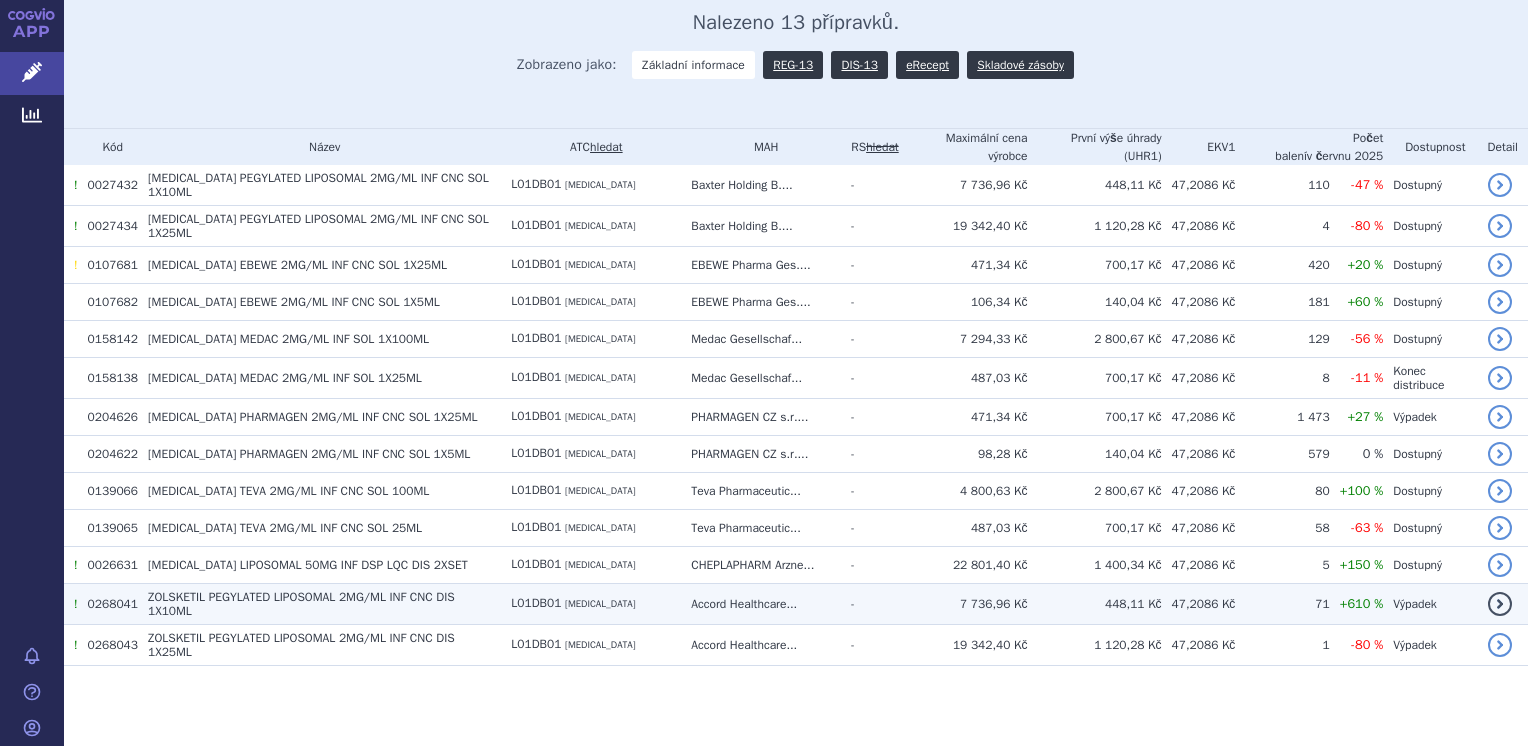 click on "ZOLSKETIL PEGYLATED LIPOSOMAL
2MG/ML INF CNC DIS 1X10ML" at bounding box center (319, 603) 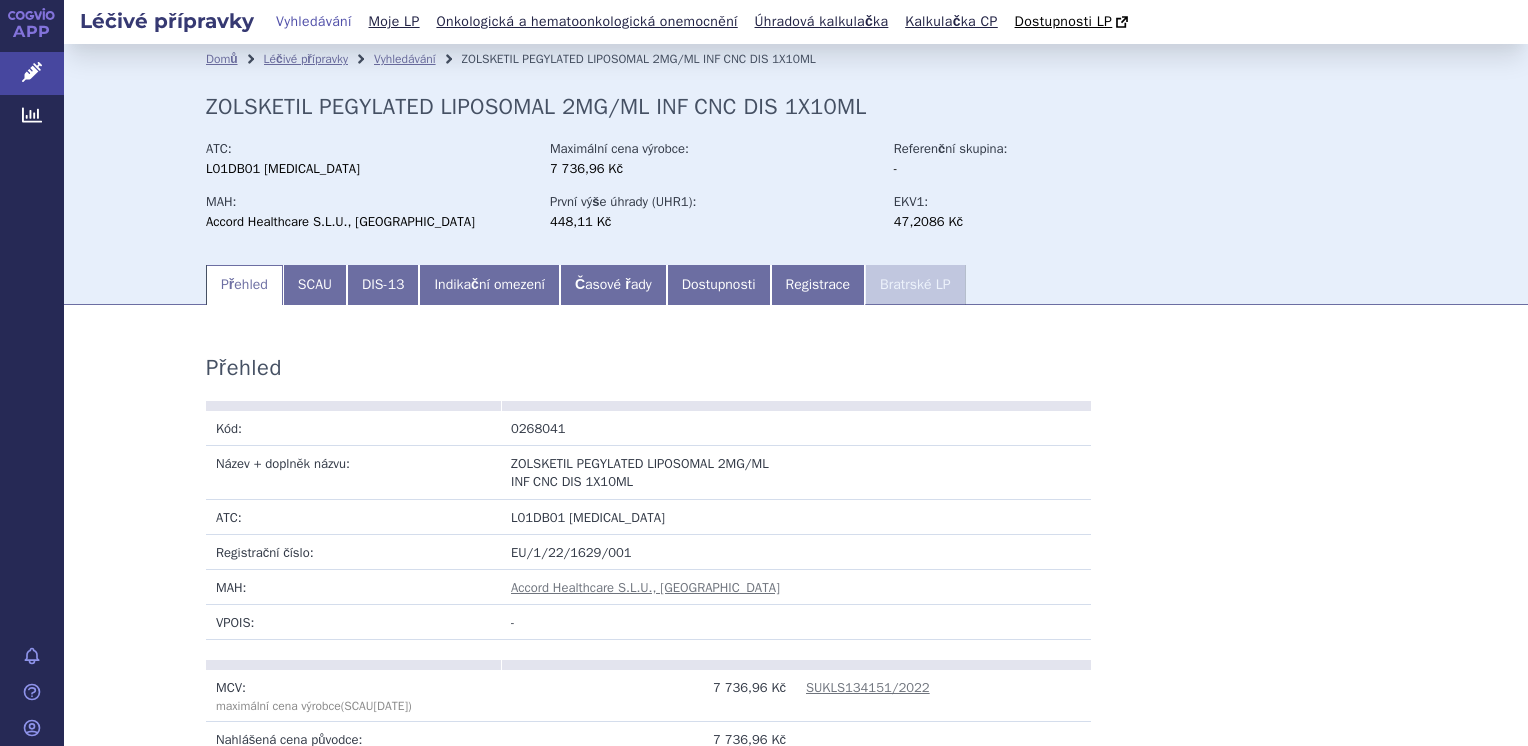 scroll, scrollTop: 0, scrollLeft: 0, axis: both 